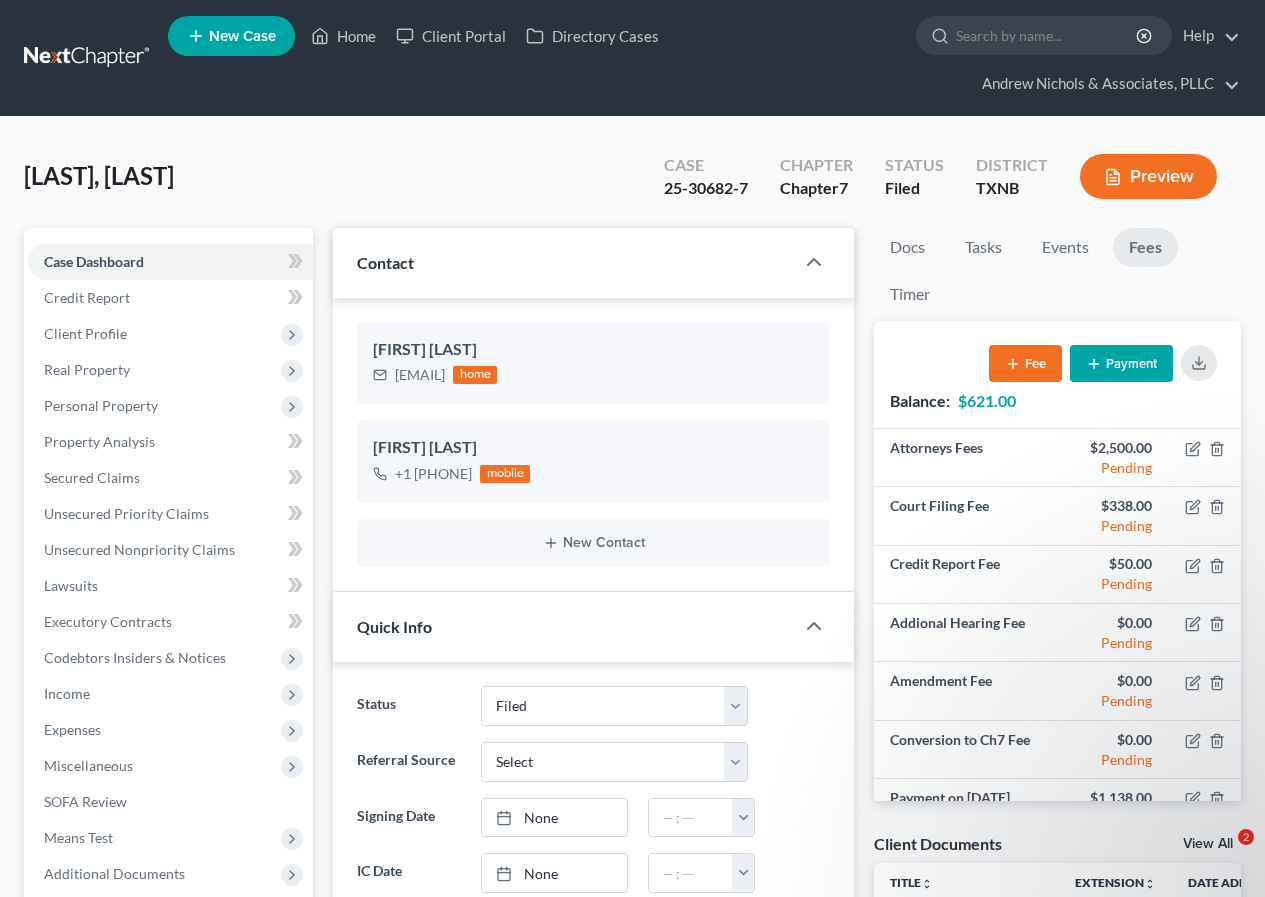 select on "2" 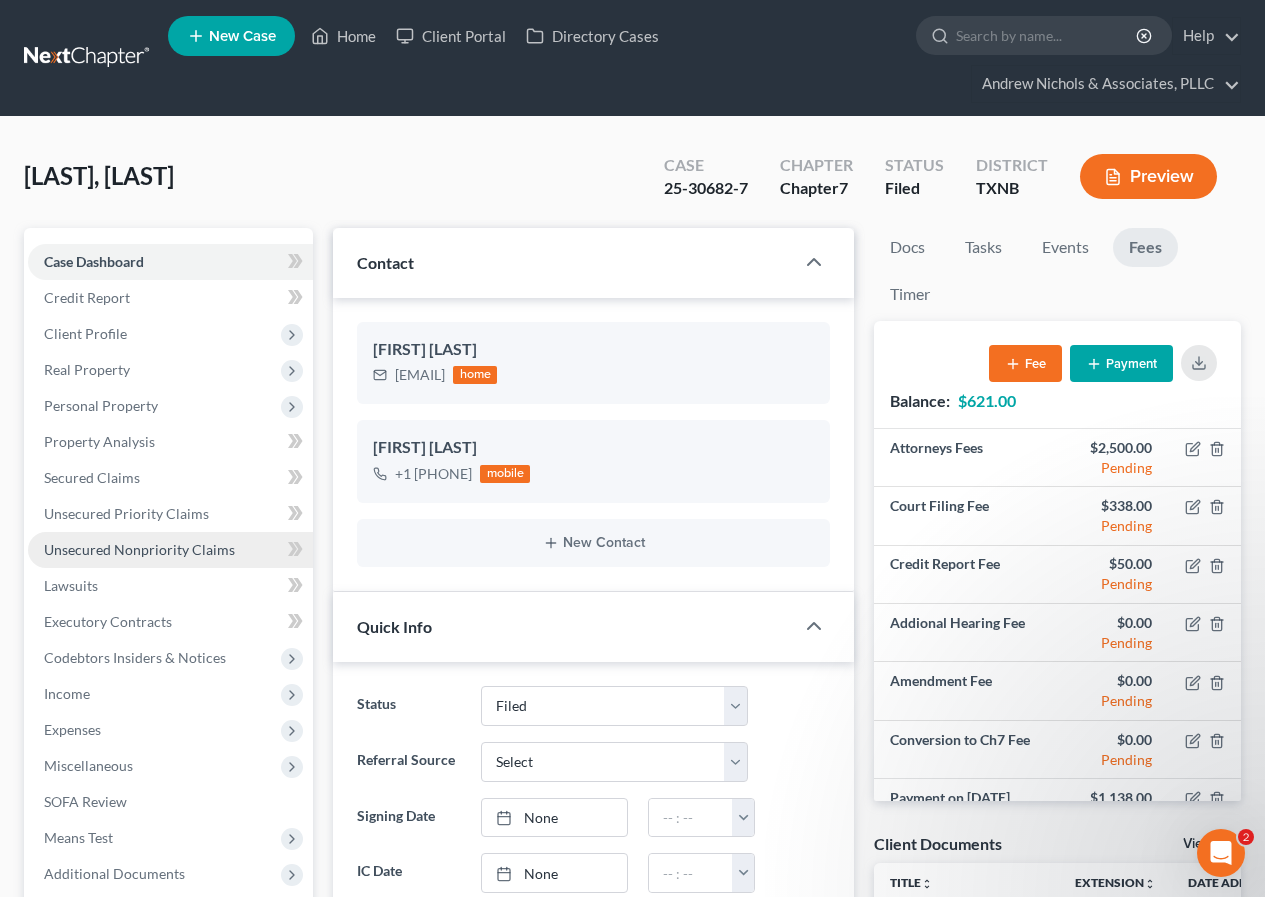 scroll, scrollTop: 0, scrollLeft: 0, axis: both 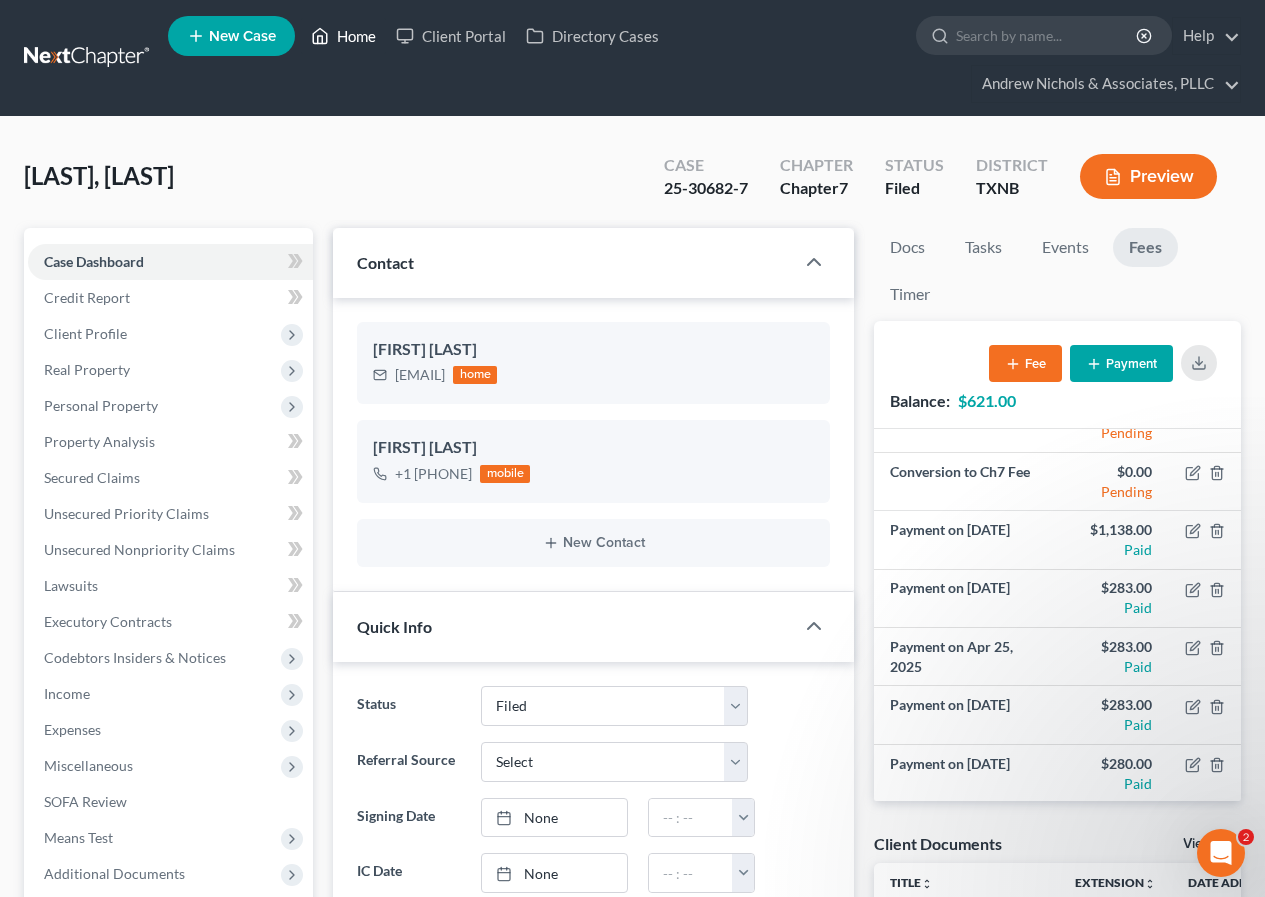 click on "Home" at bounding box center [343, 36] 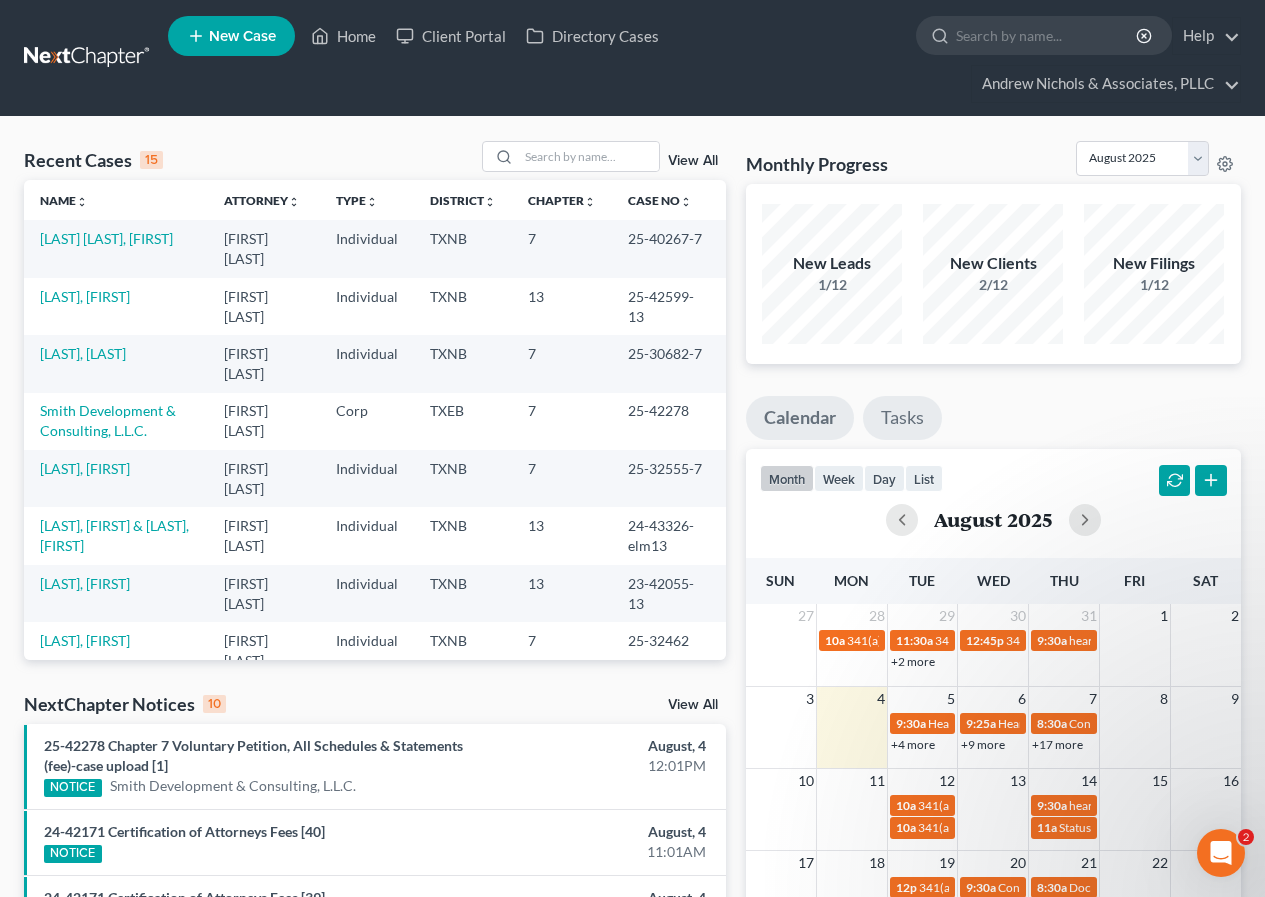 click on "Tasks" at bounding box center [902, 418] 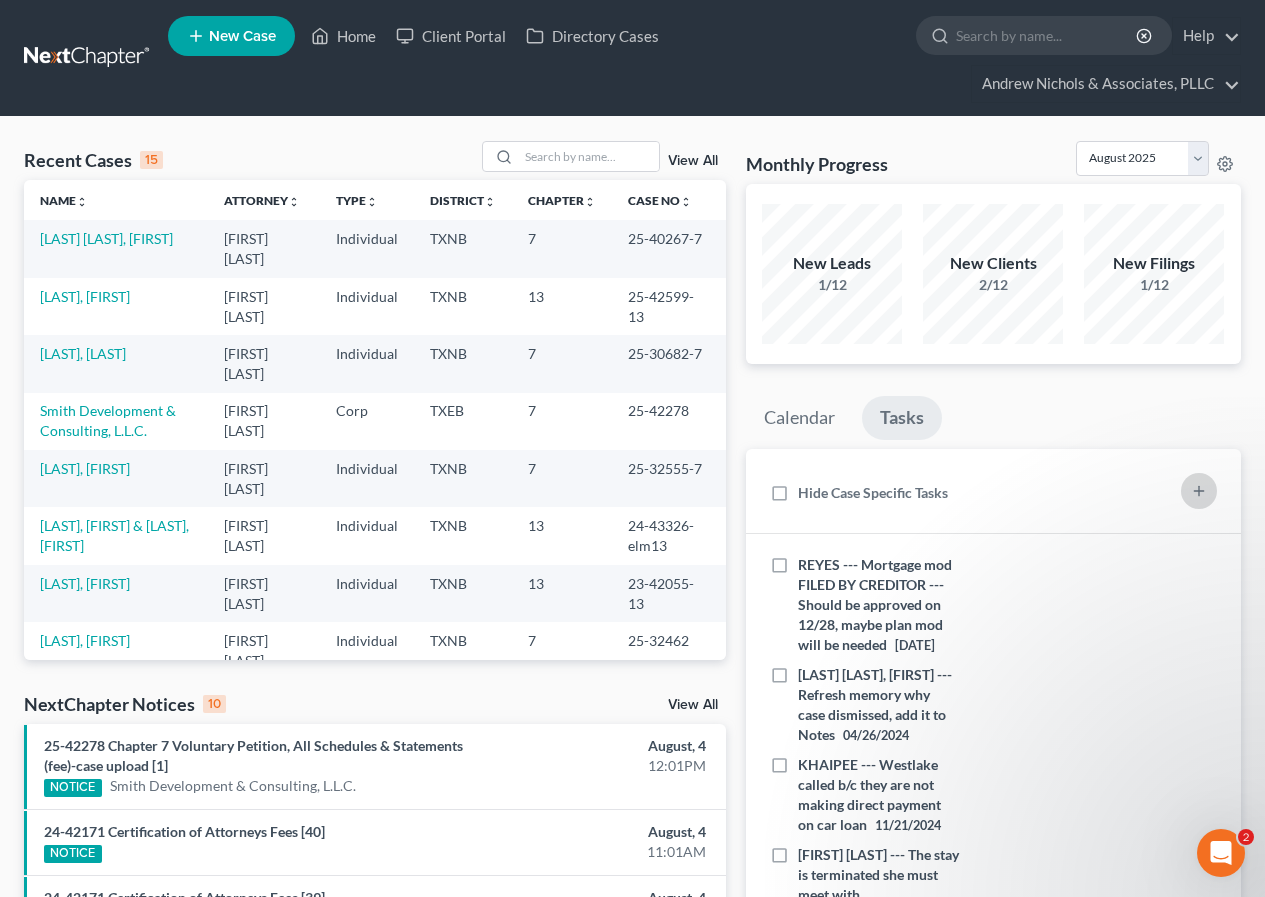 click 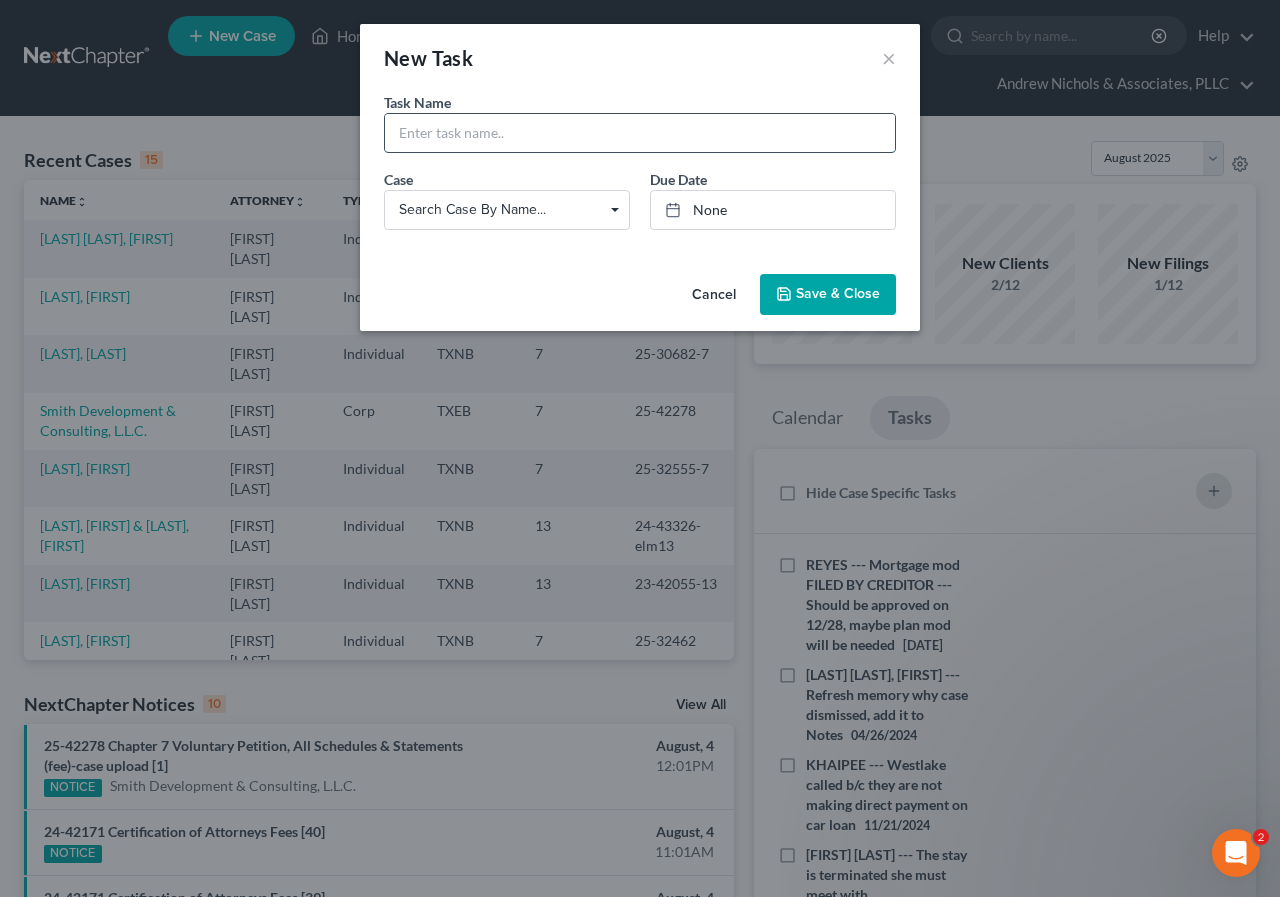 click at bounding box center (640, 133) 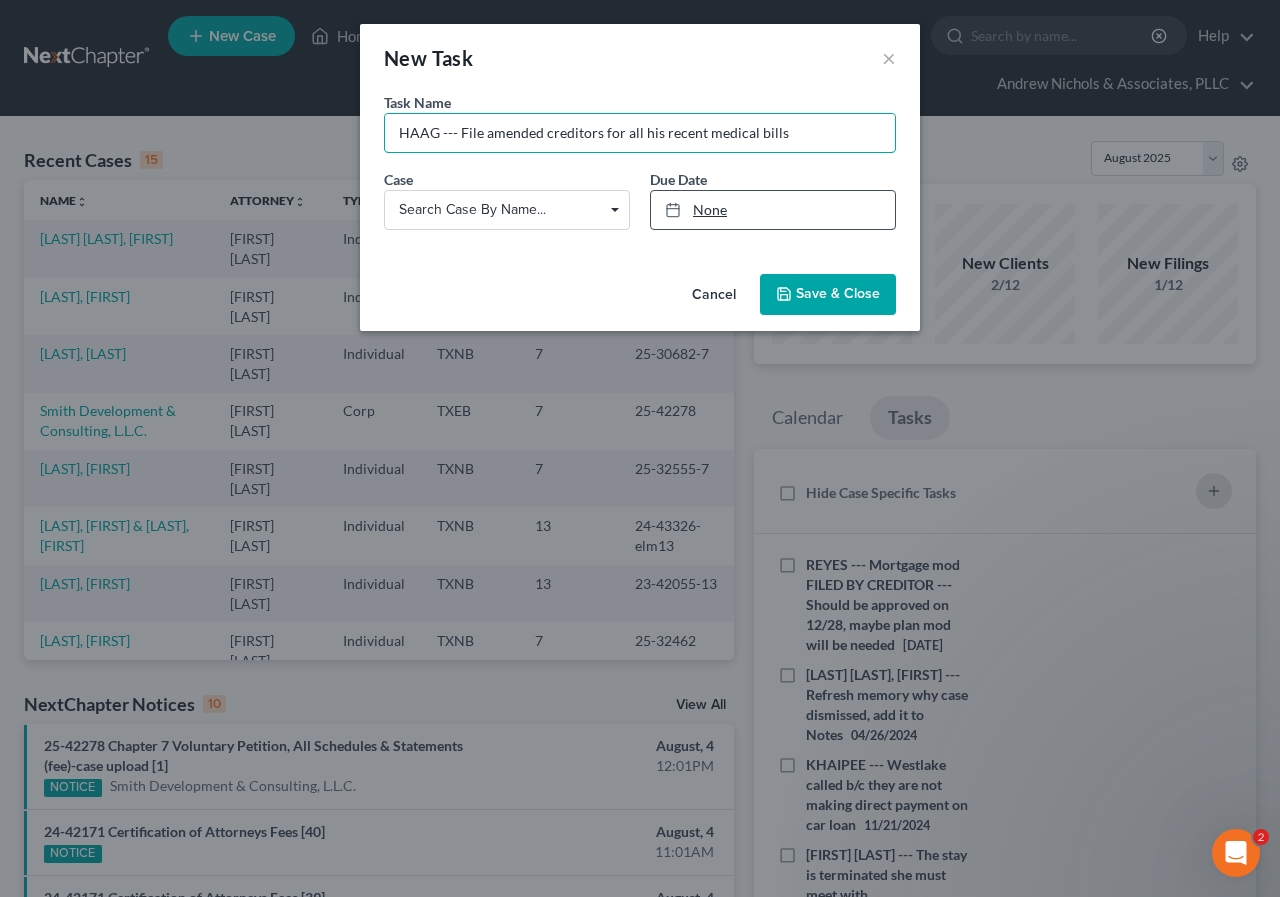 type on "HAAG --- File amended creditors for all his recent medical bills" 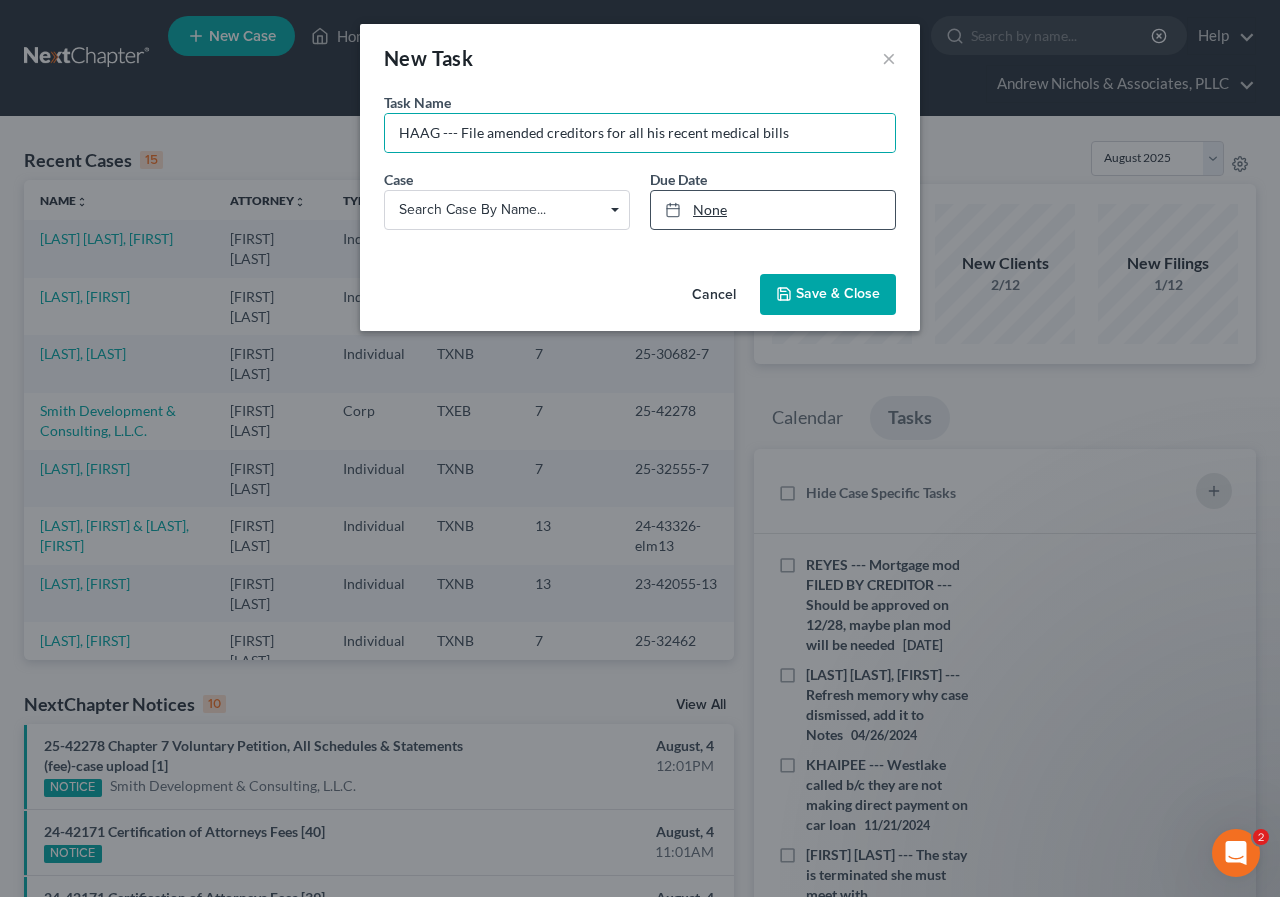 click on "None" at bounding box center (773, 210) 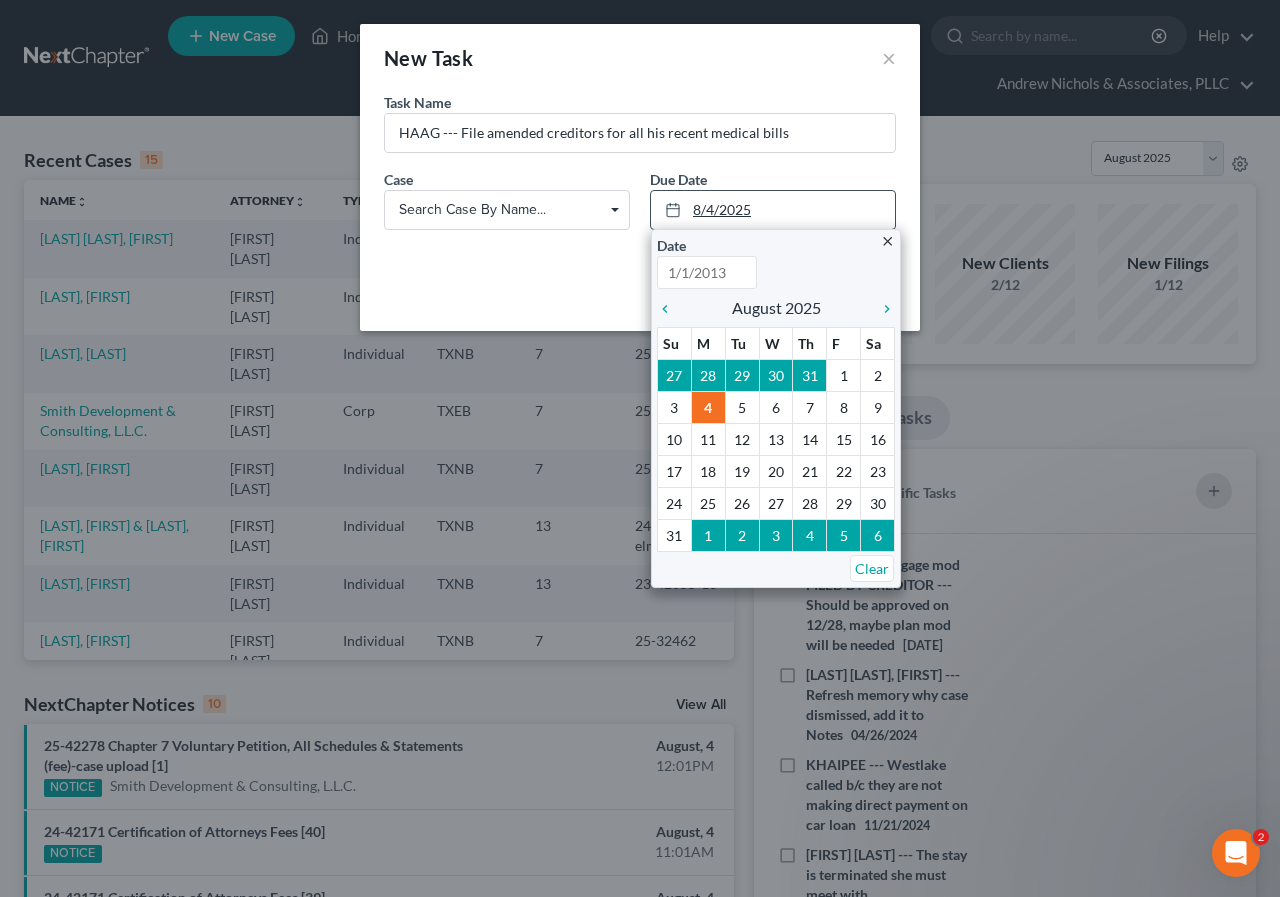 type on "8/4/2025" 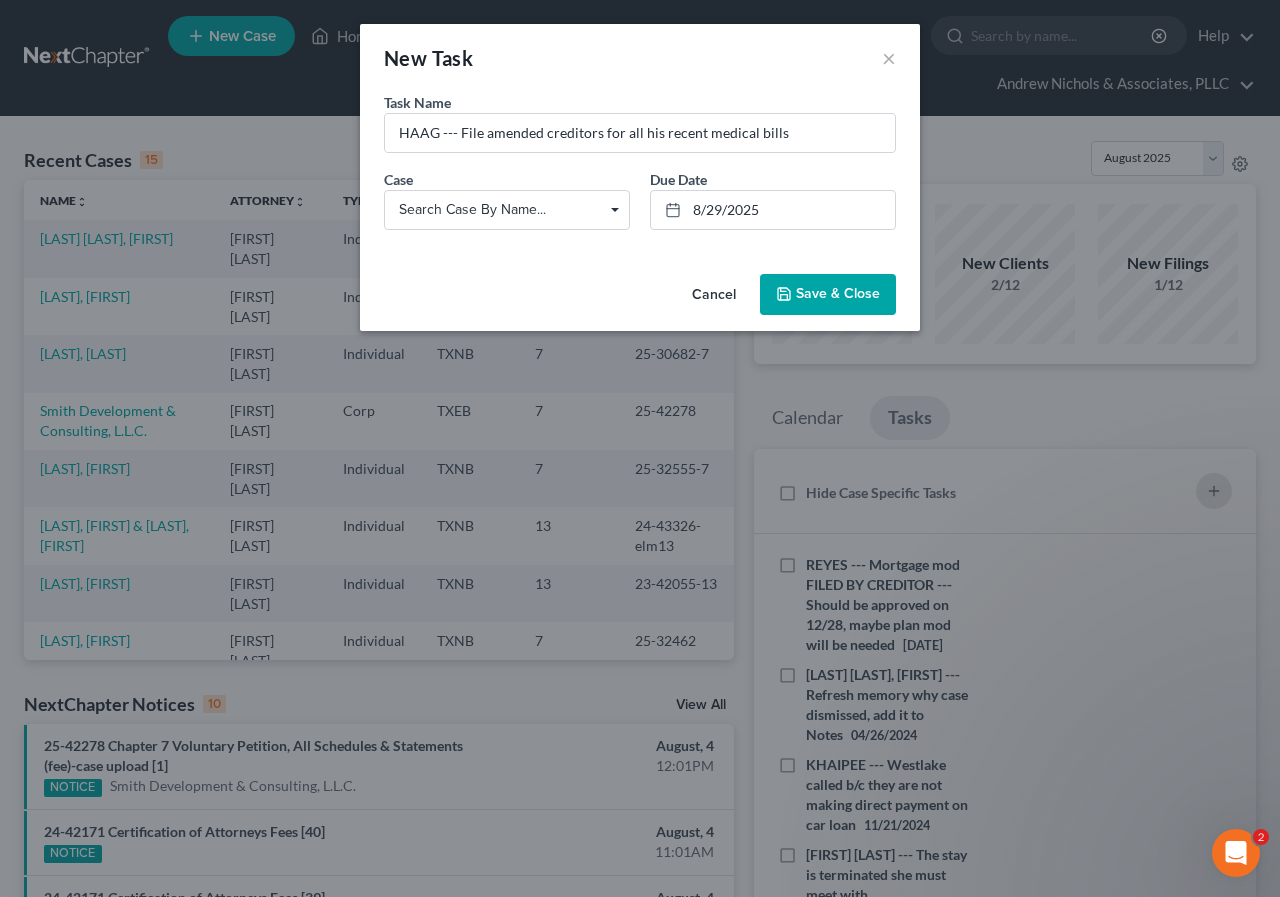 click on "Save & Close" at bounding box center (838, 294) 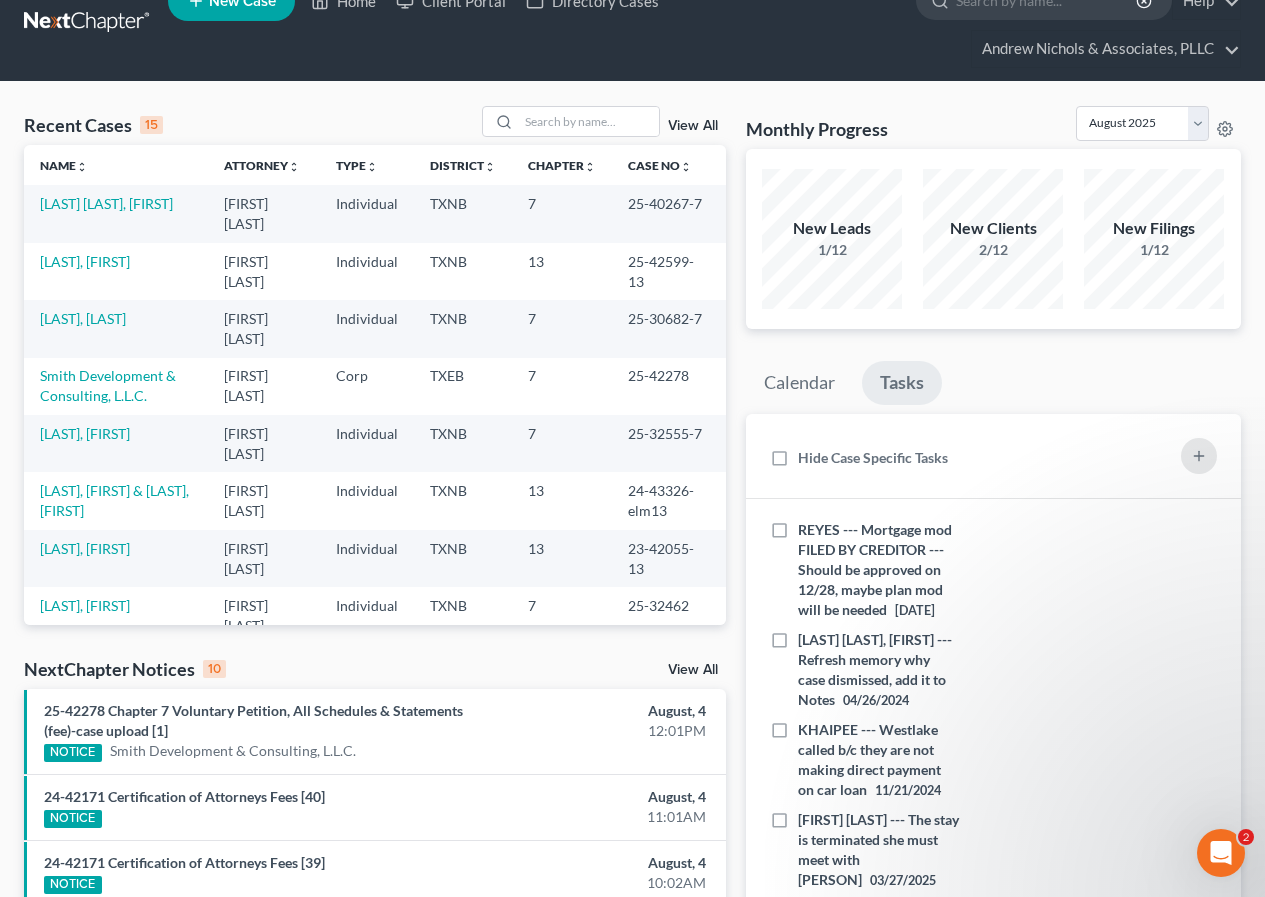 scroll, scrollTop: 0, scrollLeft: 0, axis: both 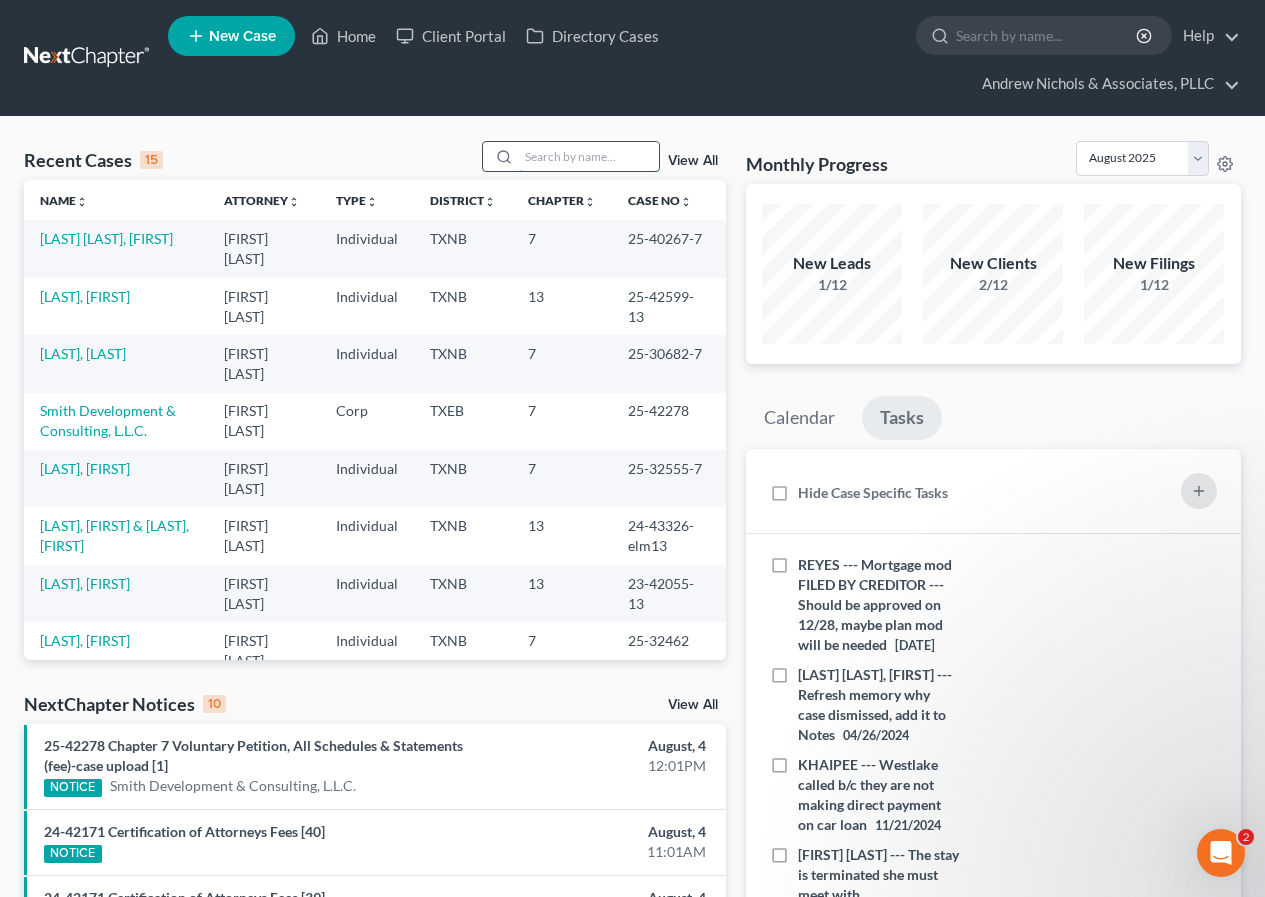 click at bounding box center [589, 156] 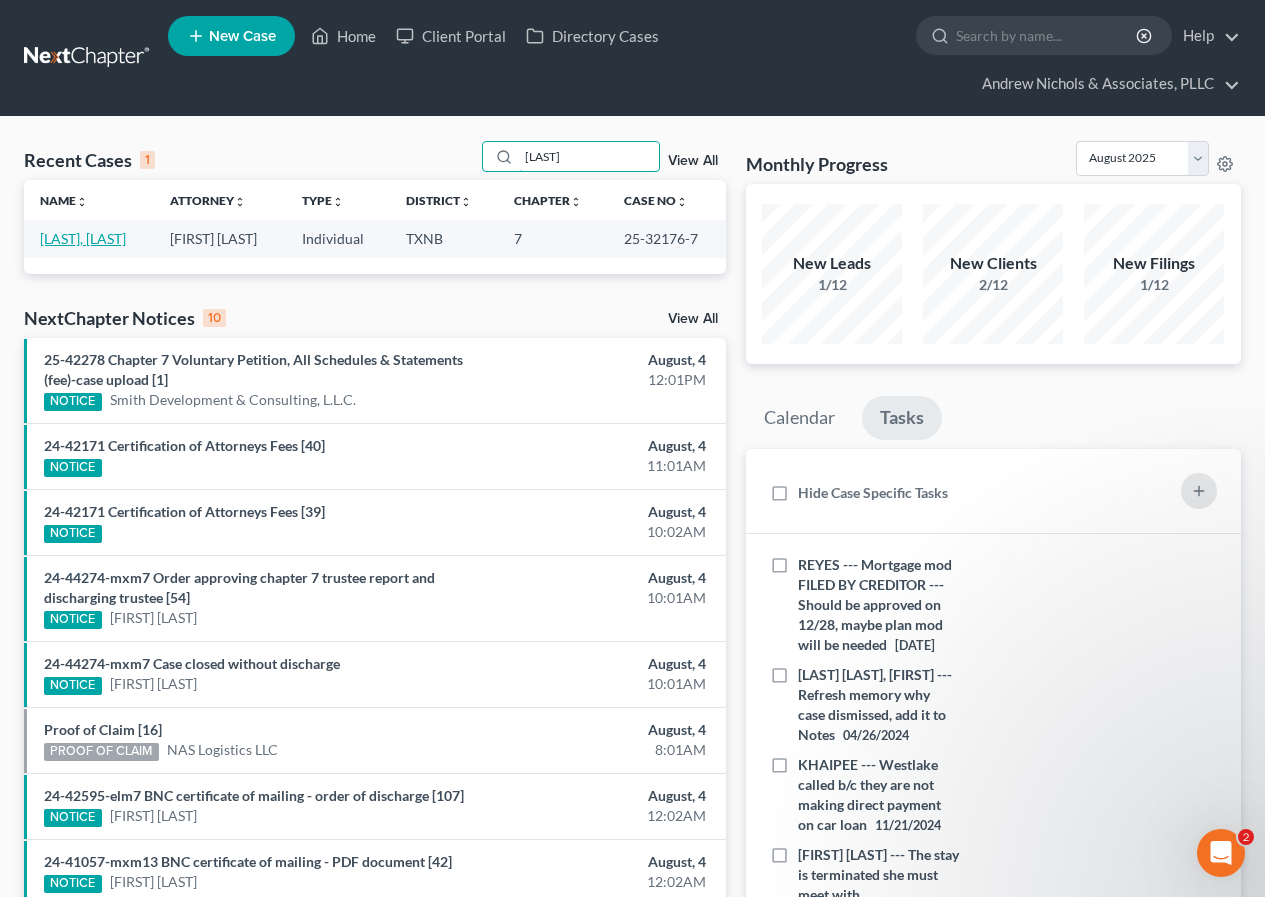 type on "[LAST]" 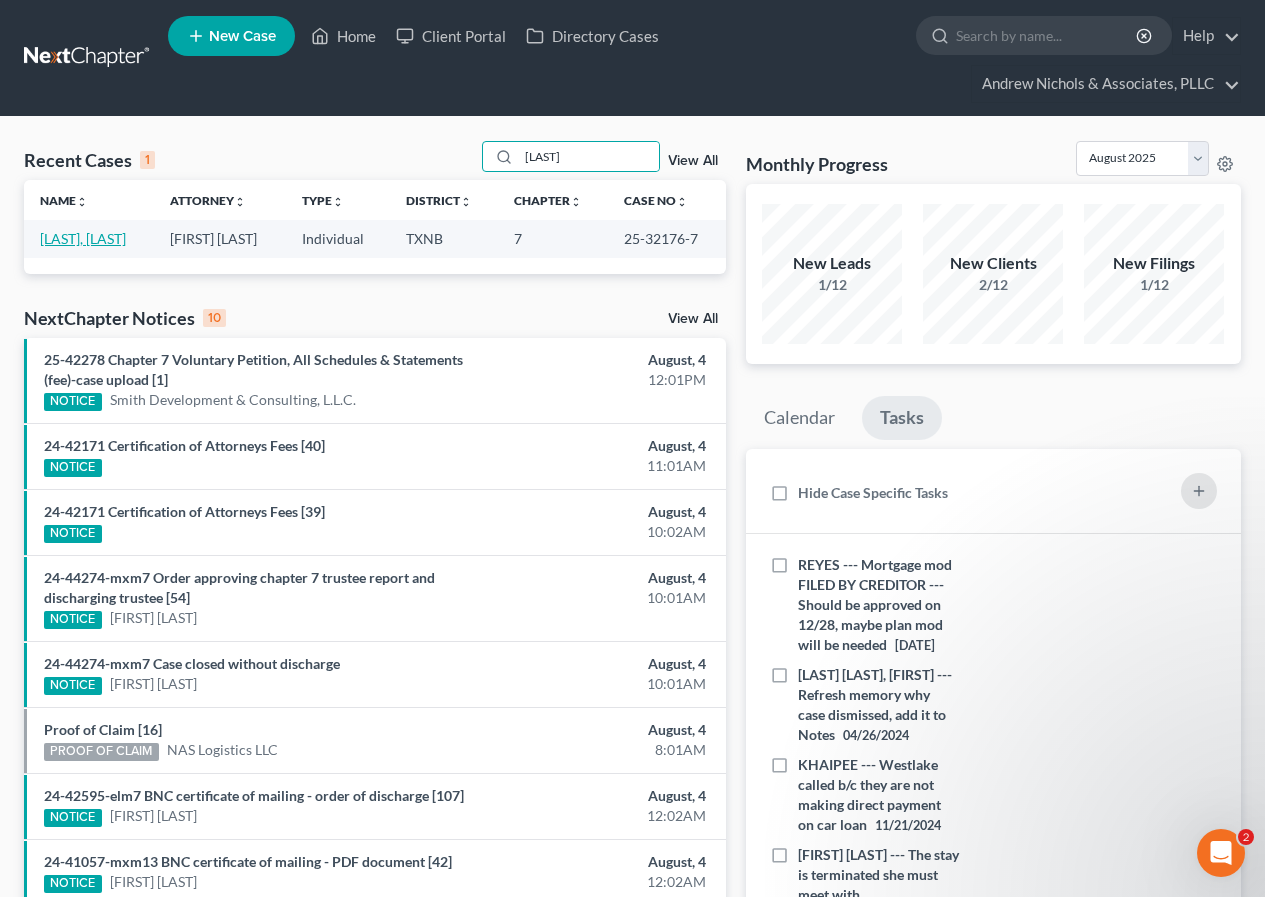 click on "[LAST], [LAST]" at bounding box center [83, 238] 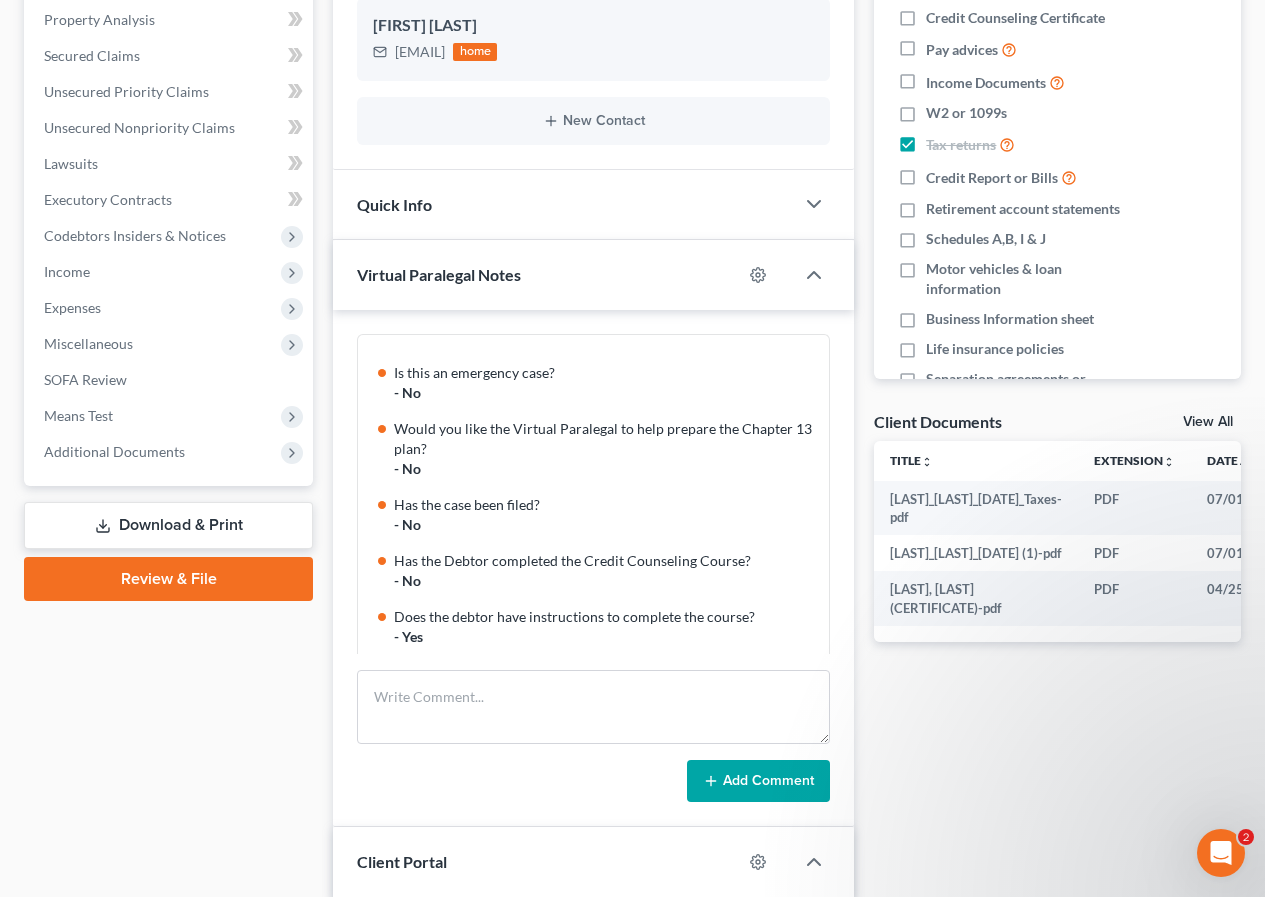 scroll, scrollTop: 654, scrollLeft: 0, axis: vertical 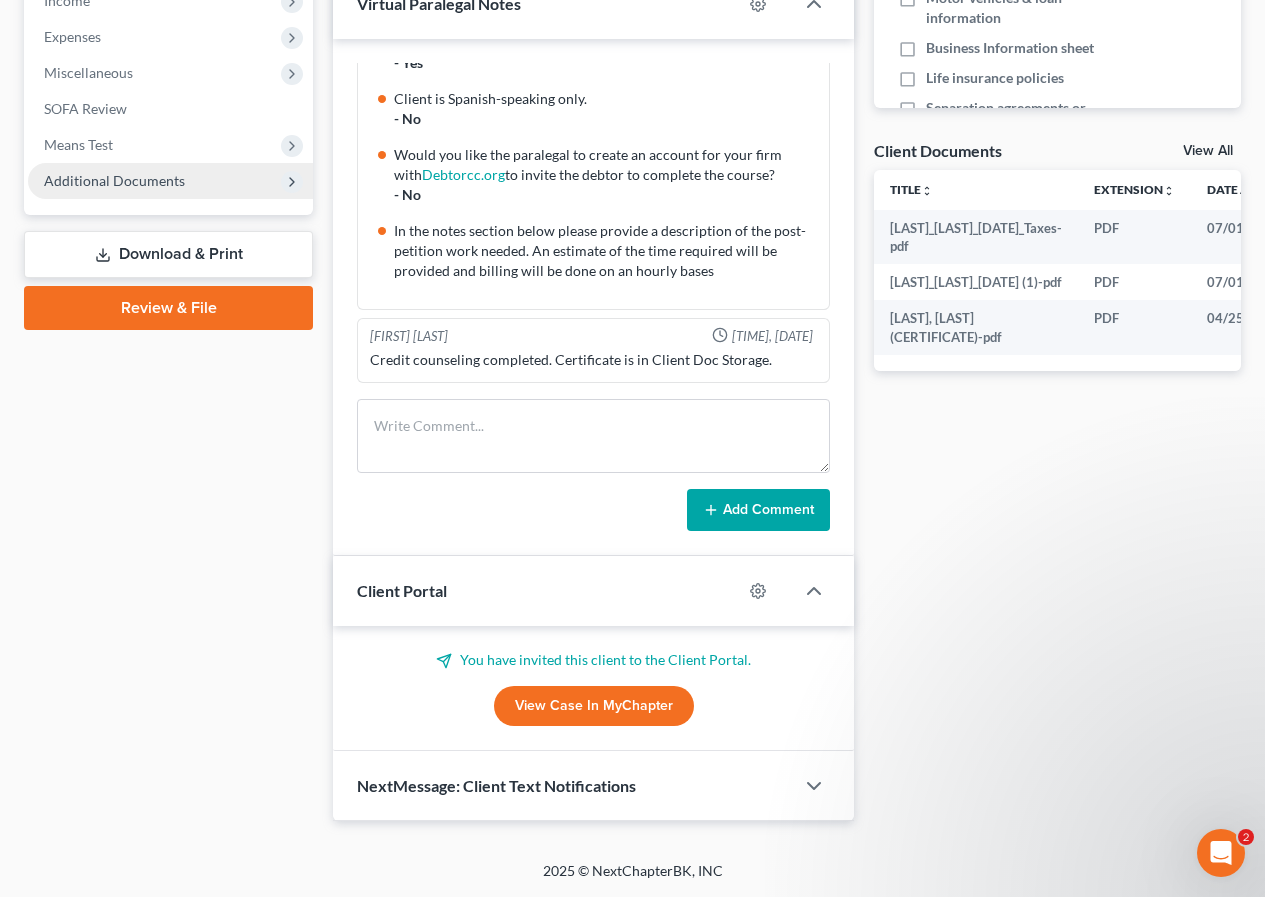 click on "Additional Documents" at bounding box center [114, 180] 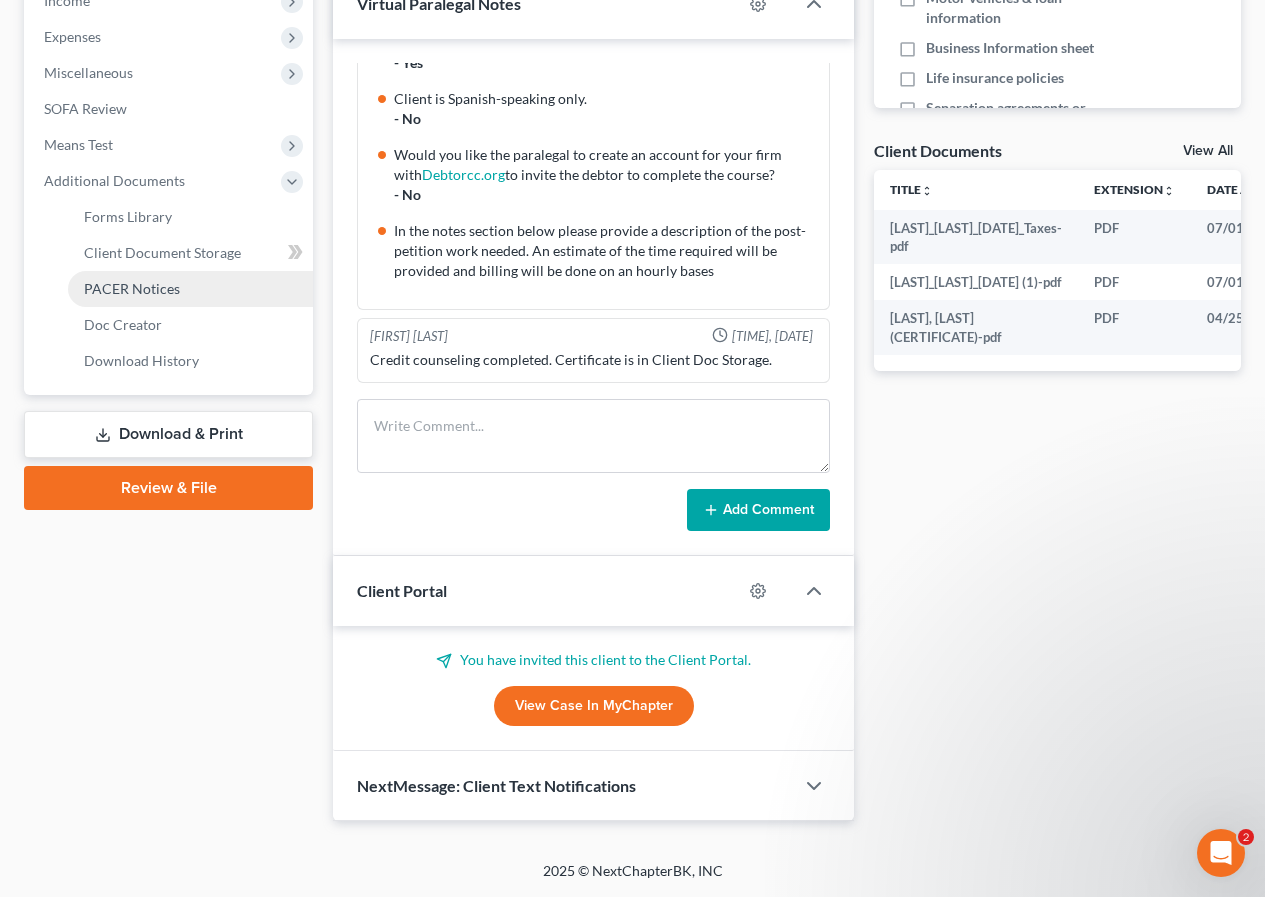 click on "PACER Notices" at bounding box center (132, 288) 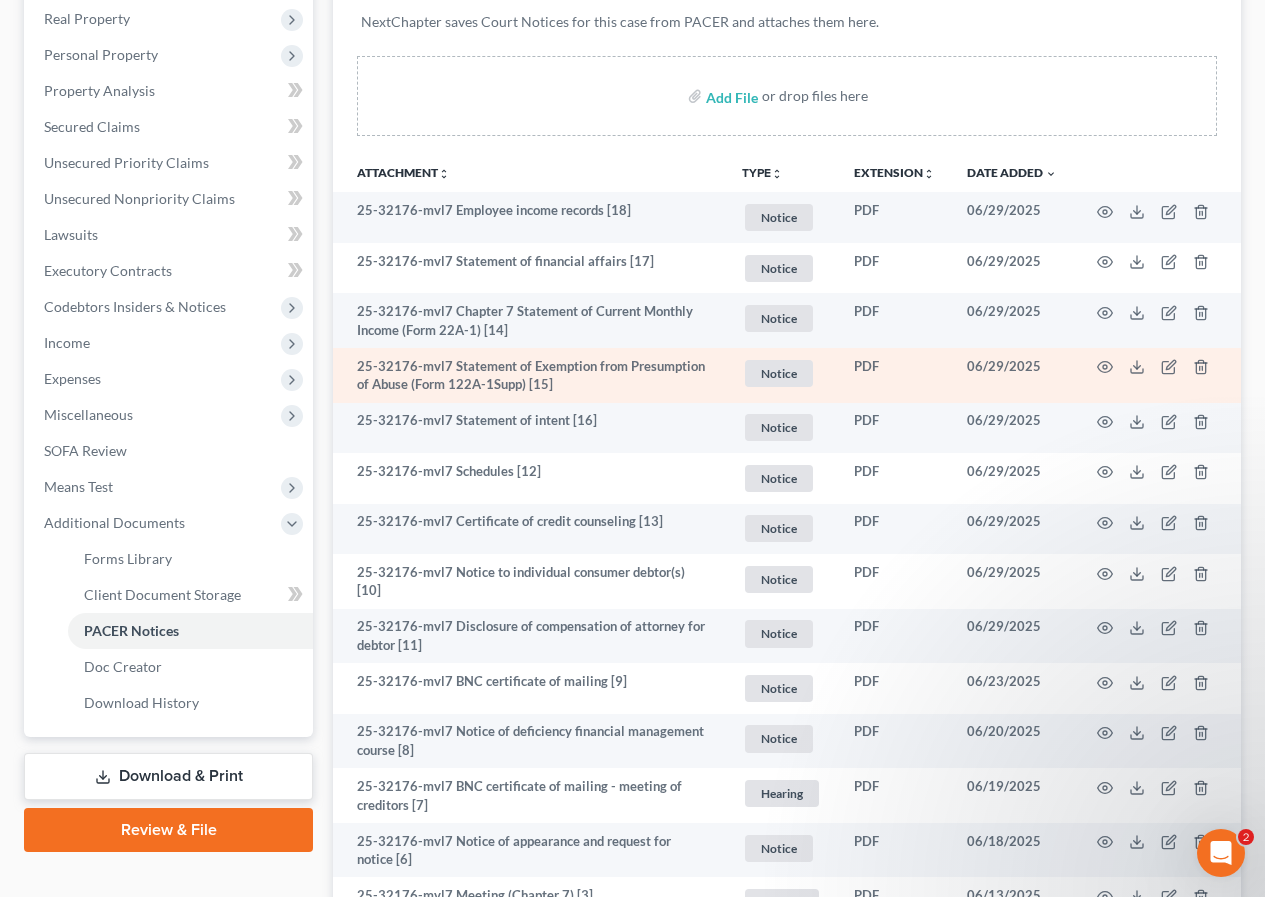 scroll, scrollTop: 400, scrollLeft: 0, axis: vertical 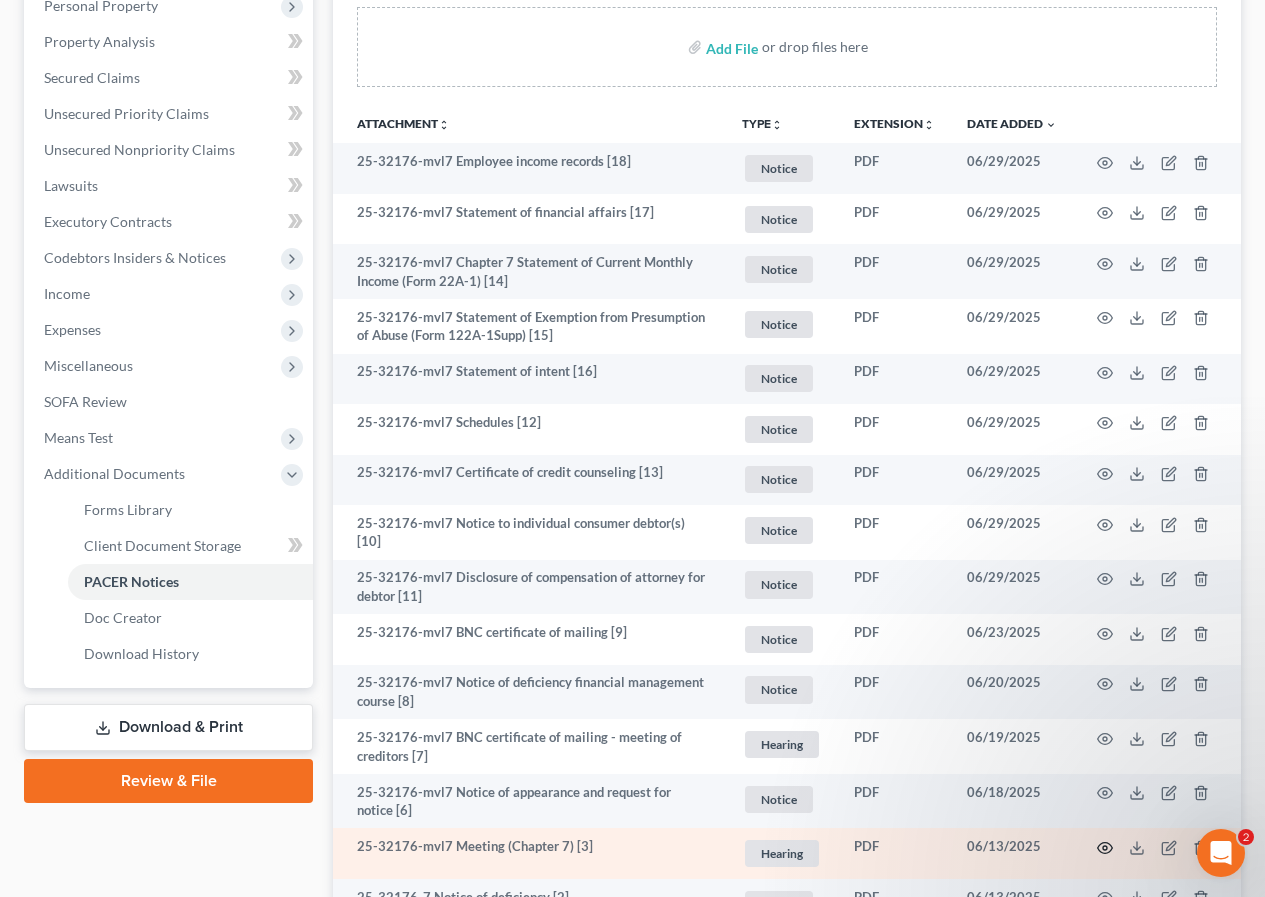 click 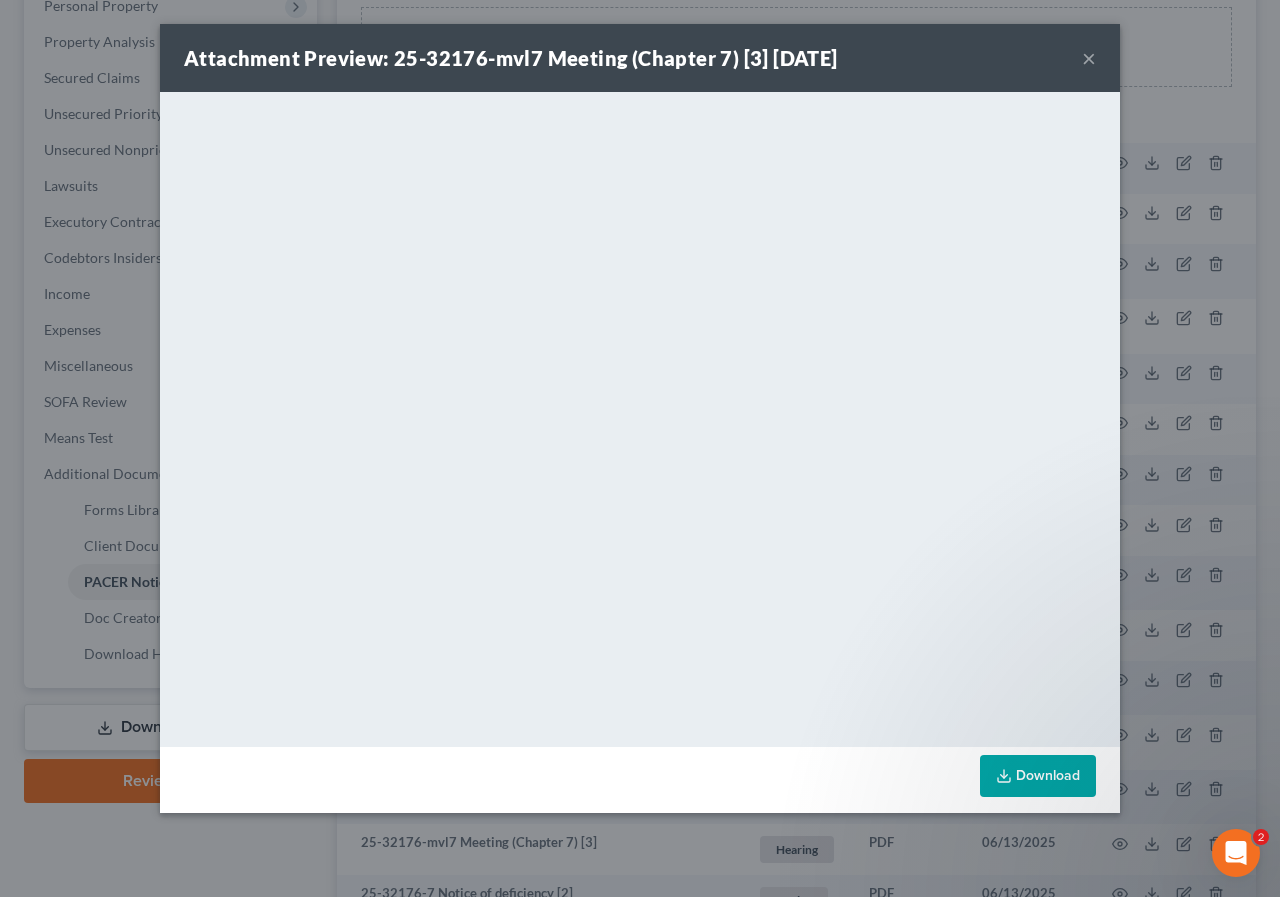 click on "×" at bounding box center [1089, 58] 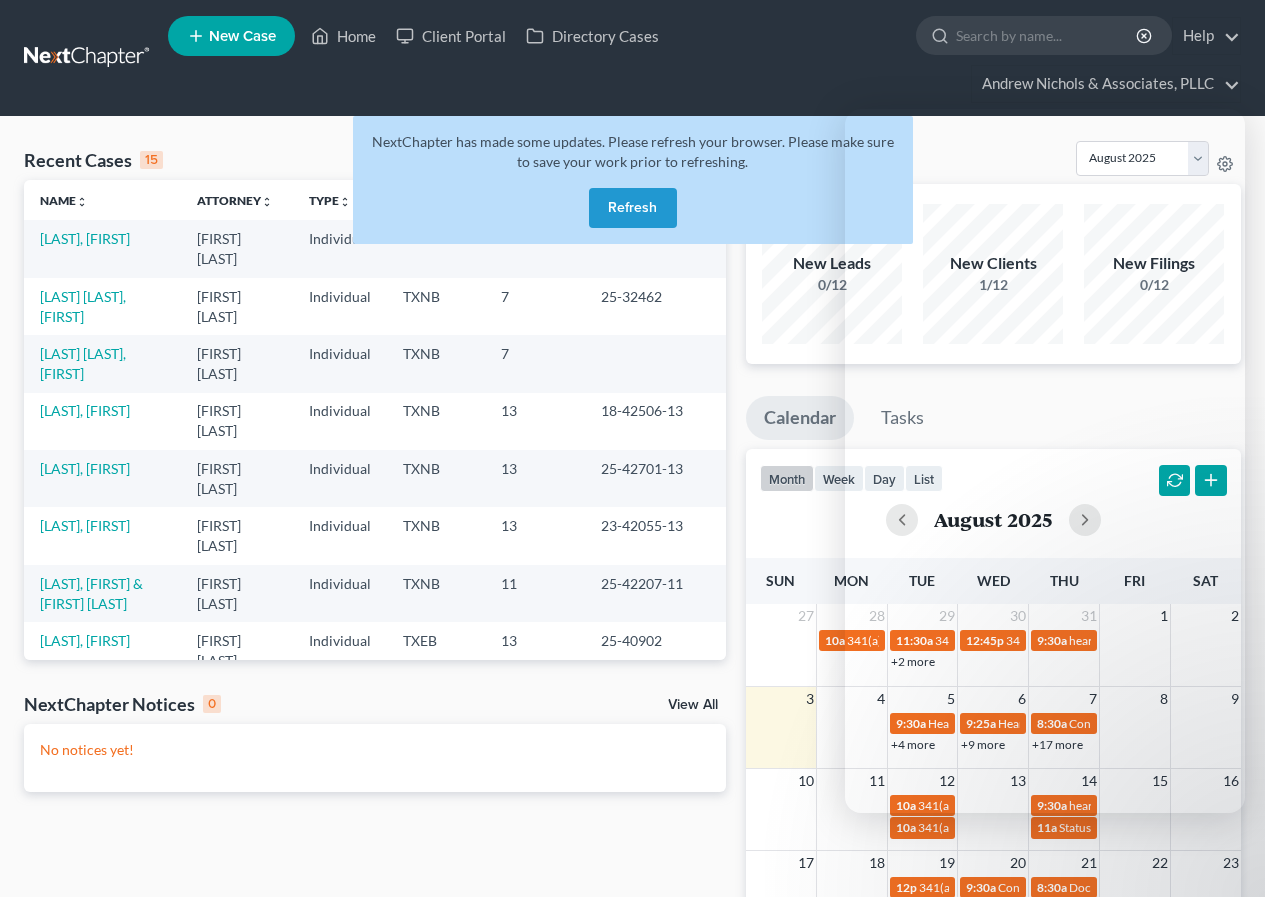 scroll, scrollTop: 0, scrollLeft: 0, axis: both 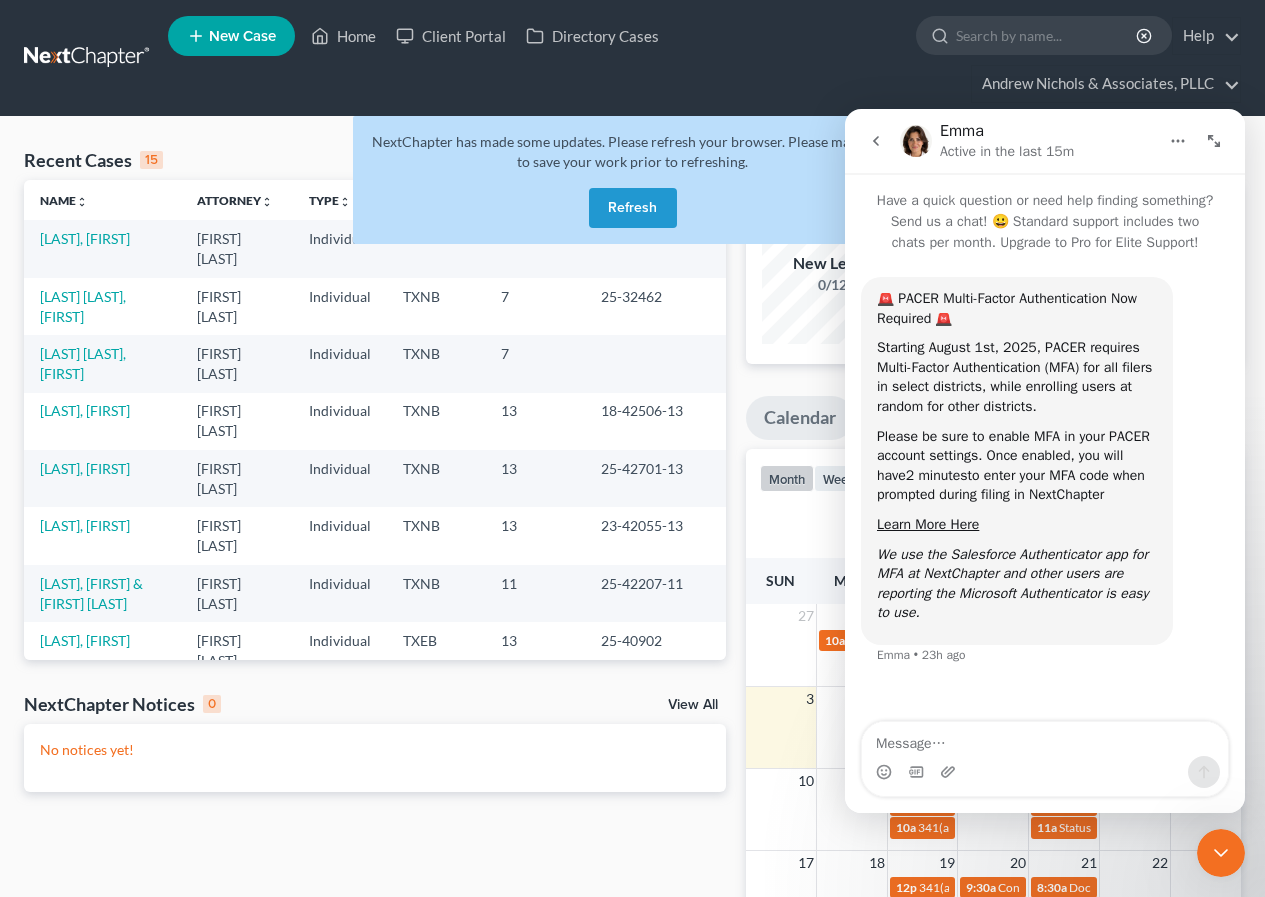 click on "No notices yet!" at bounding box center (375, 758) 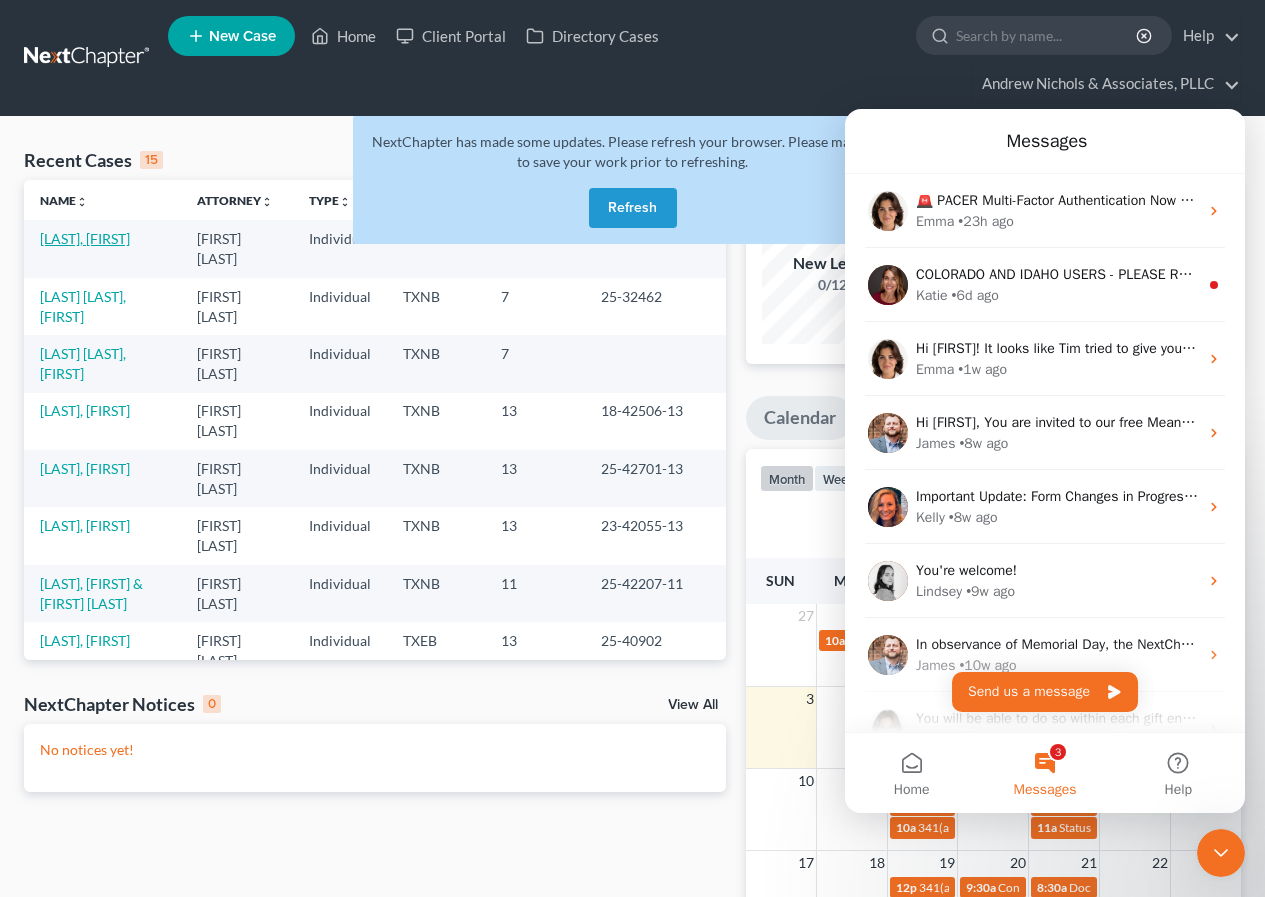 click on "[LAST], [FIRST]" at bounding box center [85, 238] 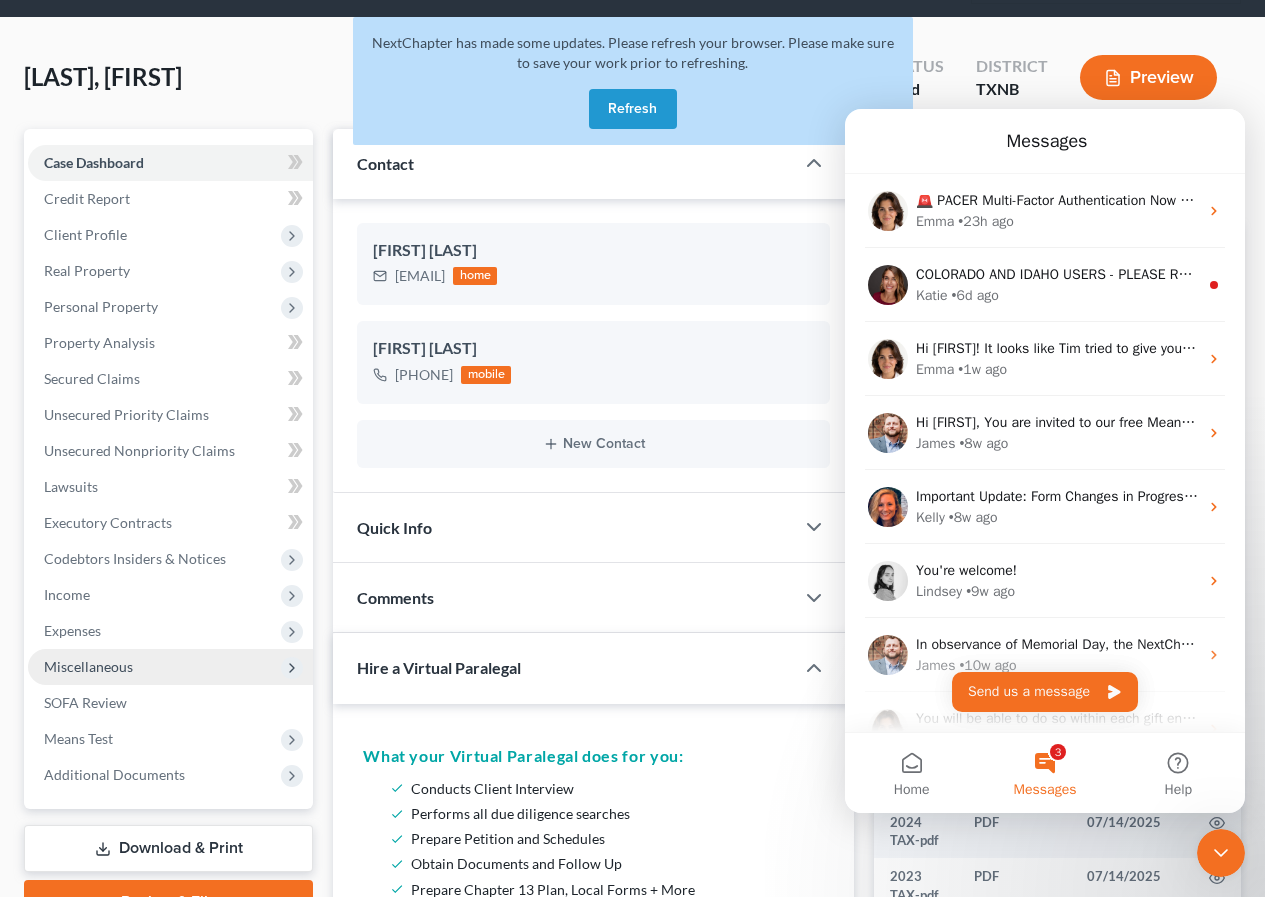 scroll, scrollTop: 200, scrollLeft: 0, axis: vertical 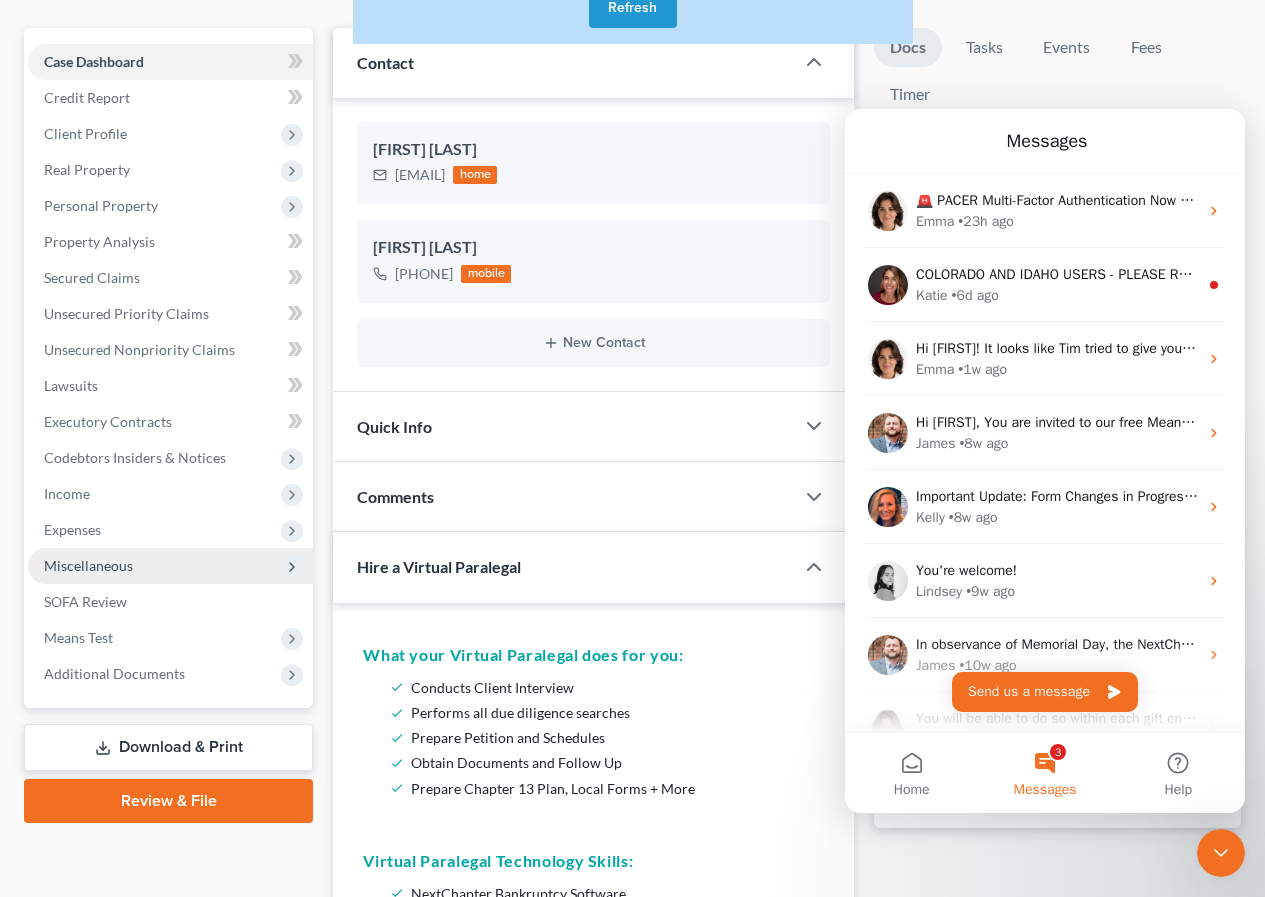 click on "Miscellaneous" at bounding box center [170, 566] 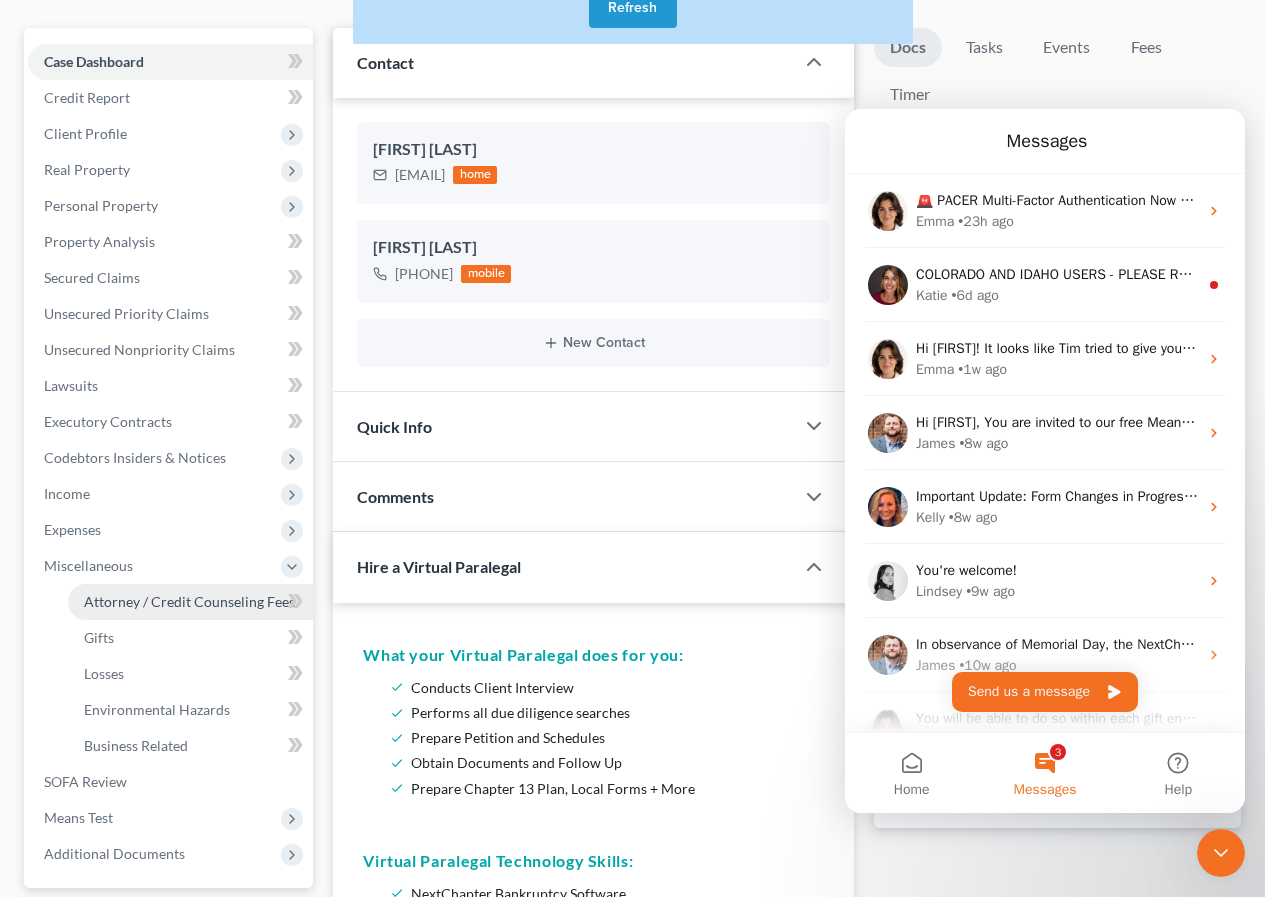 click on "Attorney / Credit Counseling Fees" at bounding box center (189, 601) 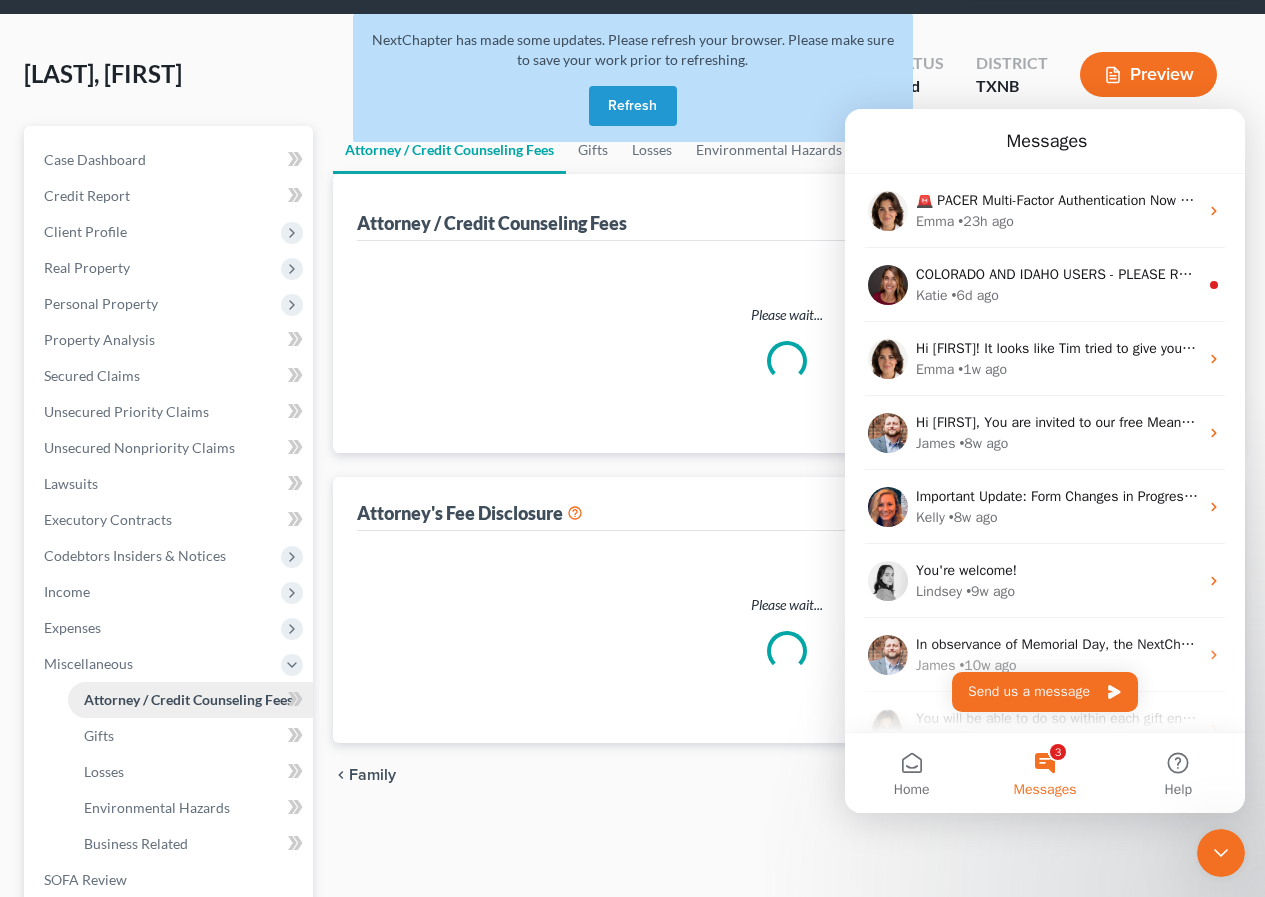 scroll, scrollTop: 0, scrollLeft: 0, axis: both 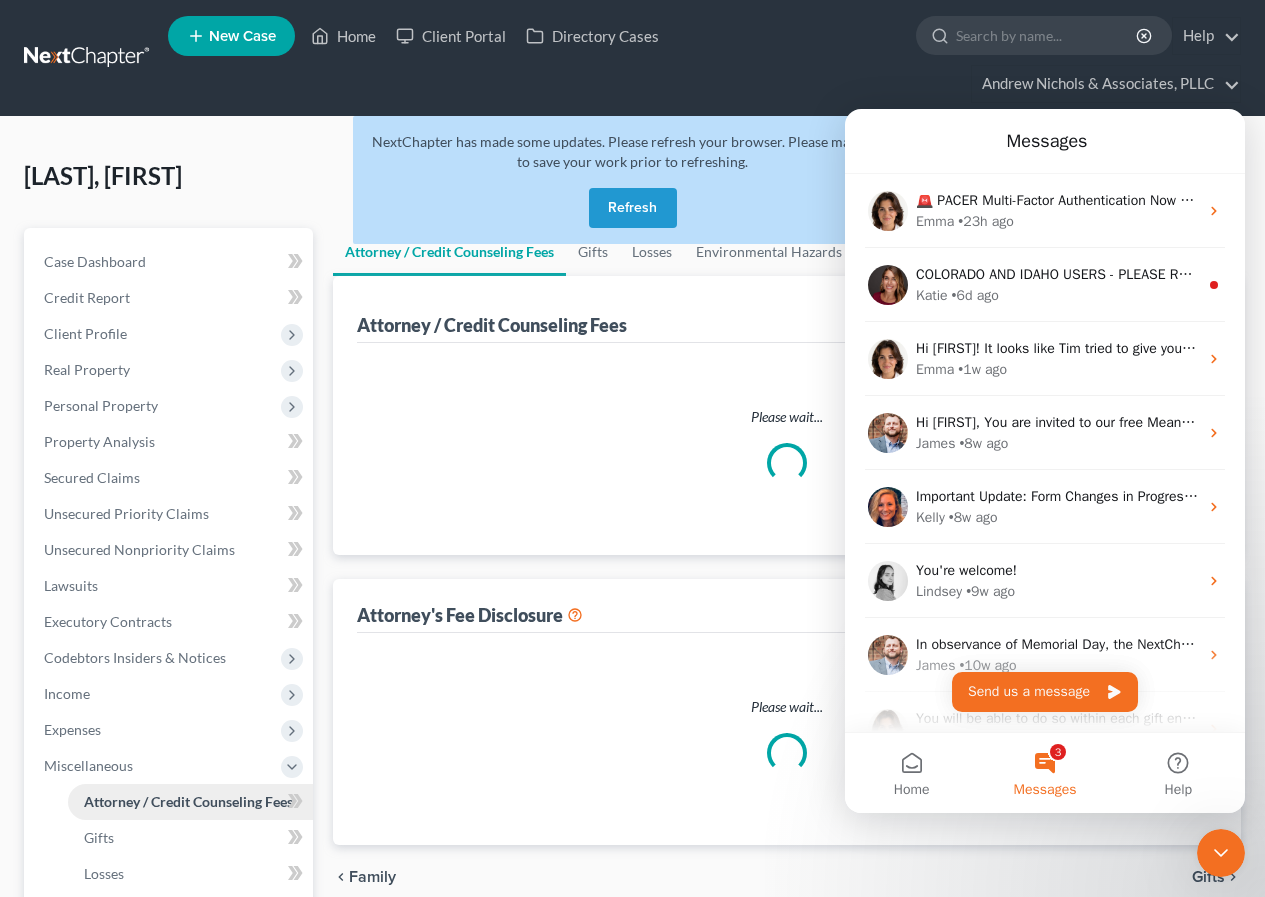 select on "0" 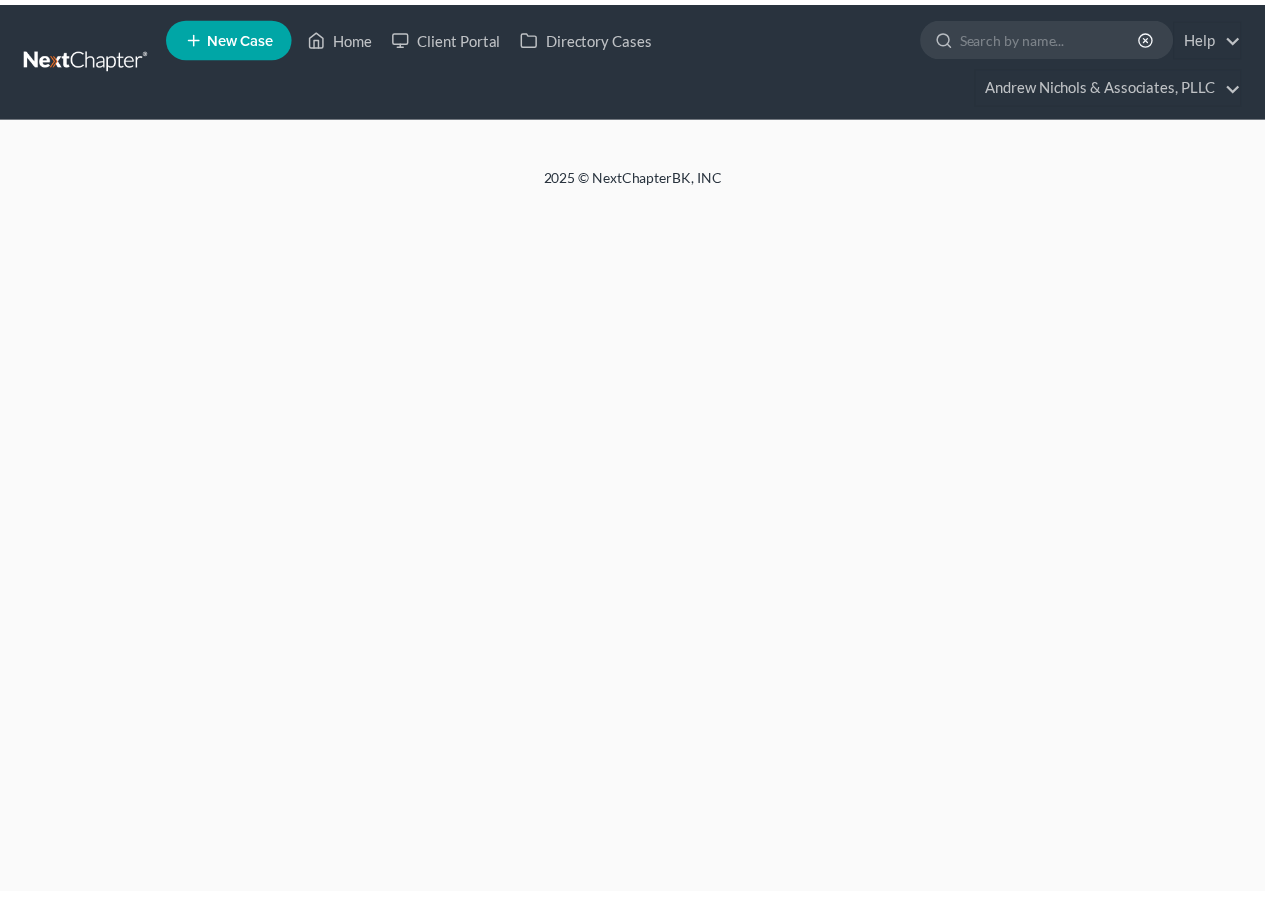 scroll, scrollTop: 0, scrollLeft: 0, axis: both 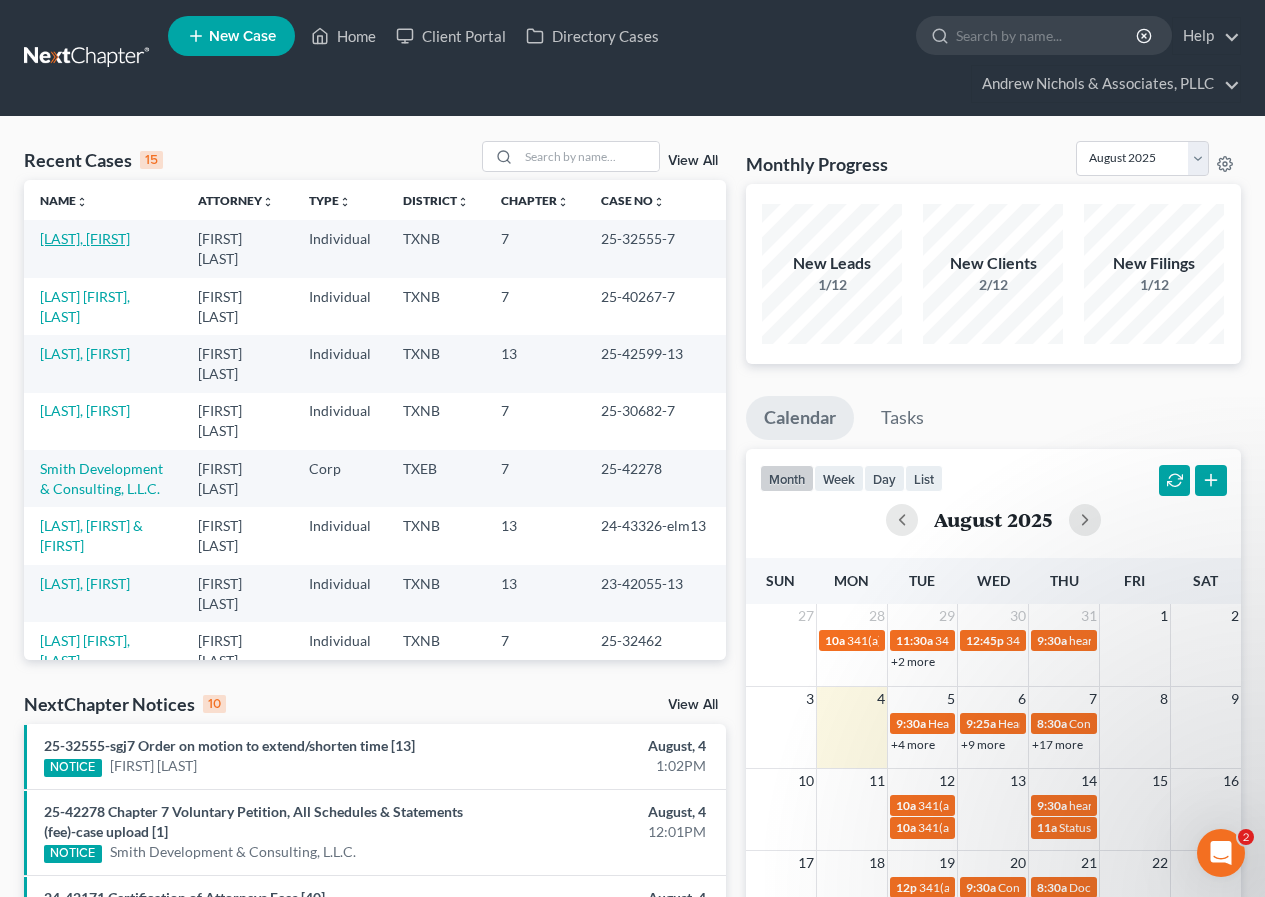 click on "[LAST], [FIRST]" at bounding box center [85, 238] 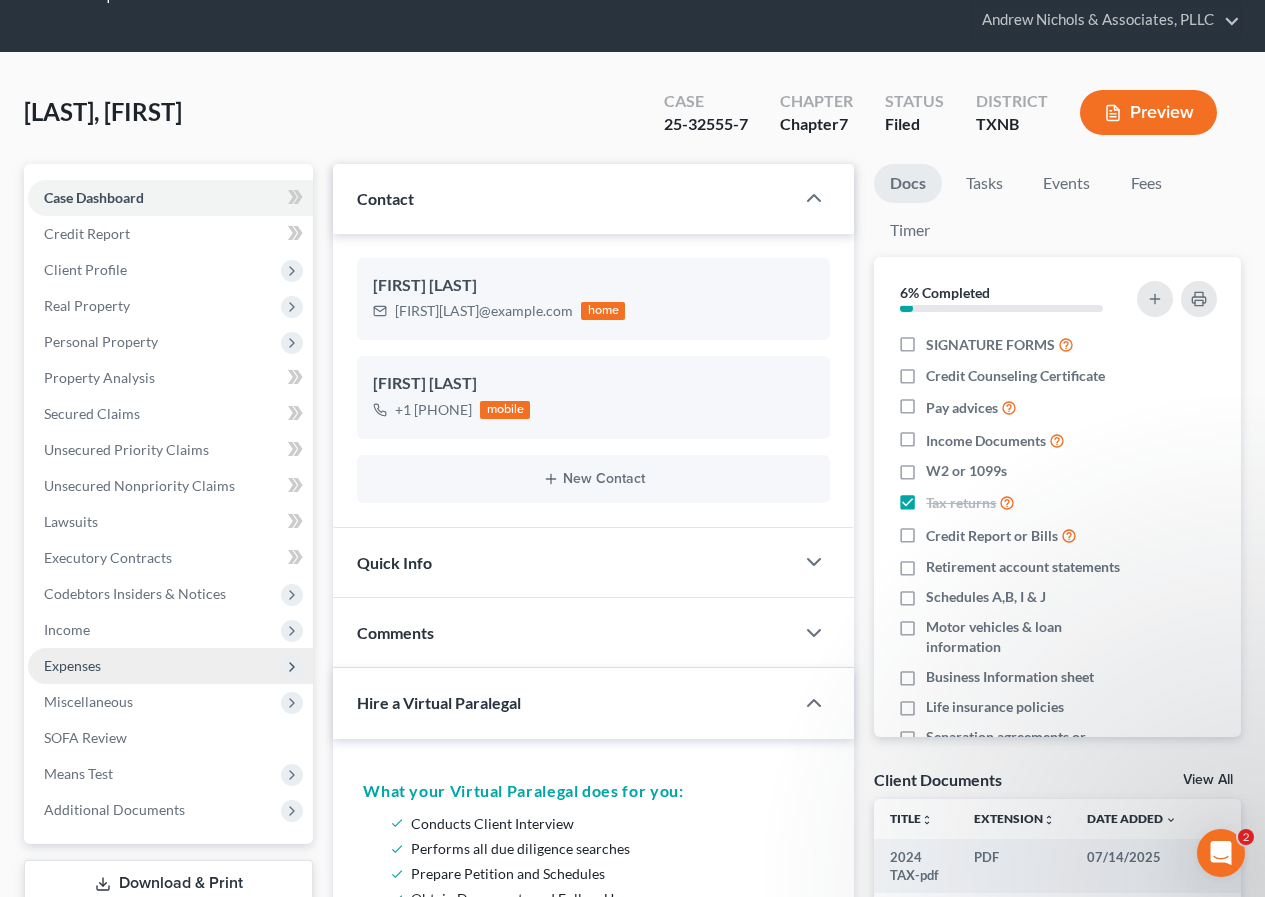 scroll, scrollTop: 200, scrollLeft: 0, axis: vertical 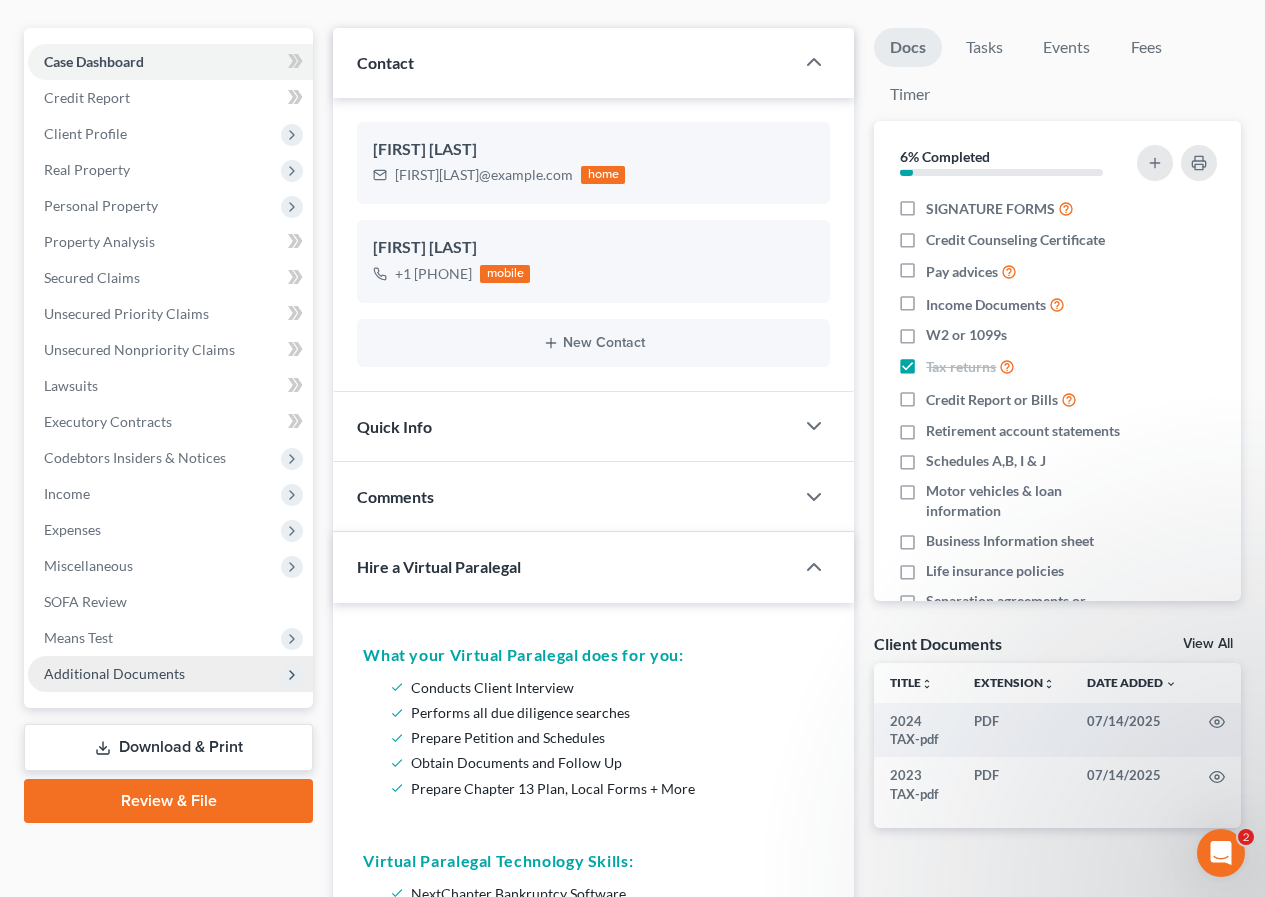 click on "Additional Documents" at bounding box center (114, 673) 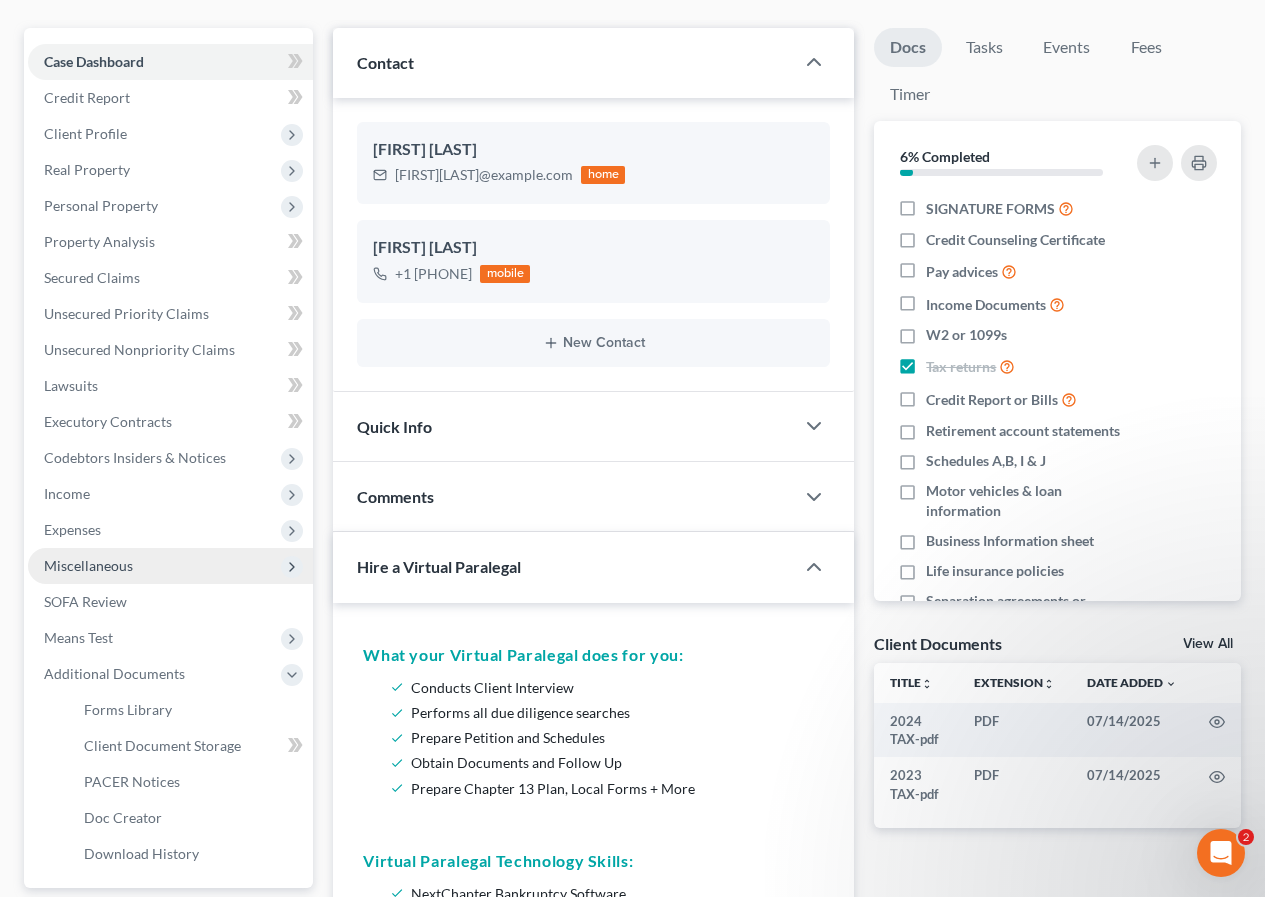 click on "Miscellaneous" at bounding box center [88, 565] 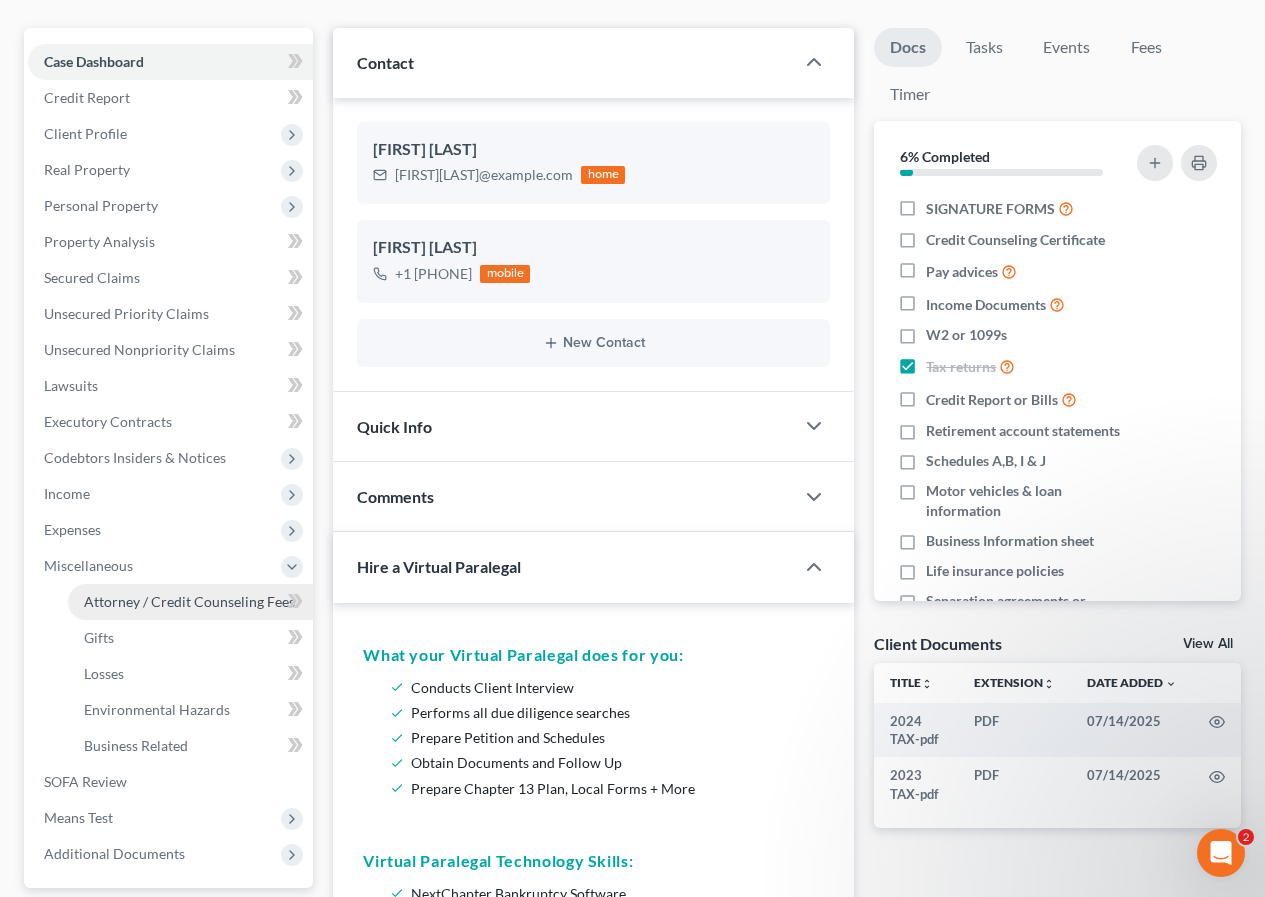 click on "Attorney / Credit Counseling Fees" at bounding box center [189, 601] 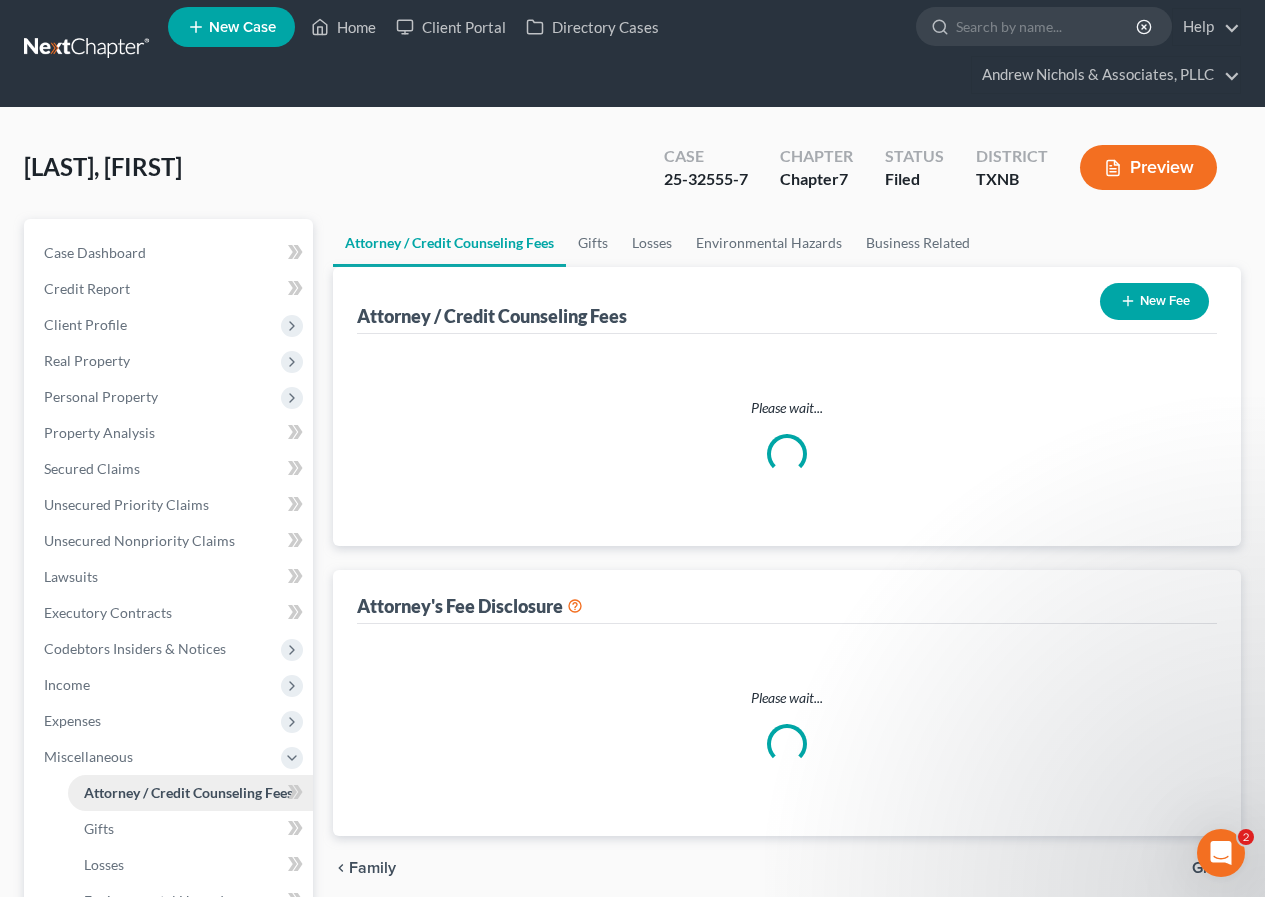 scroll, scrollTop: 0, scrollLeft: 0, axis: both 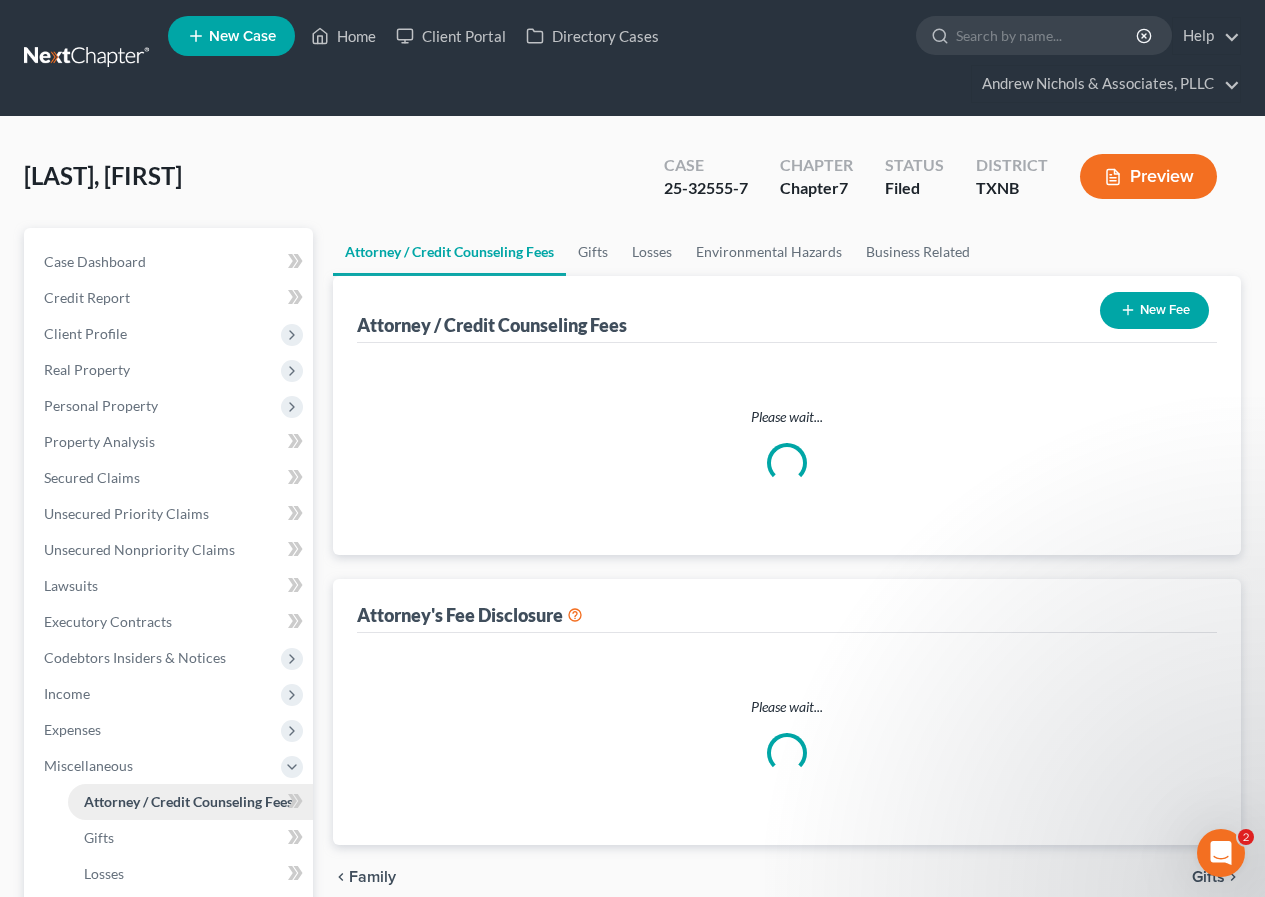 select on "0" 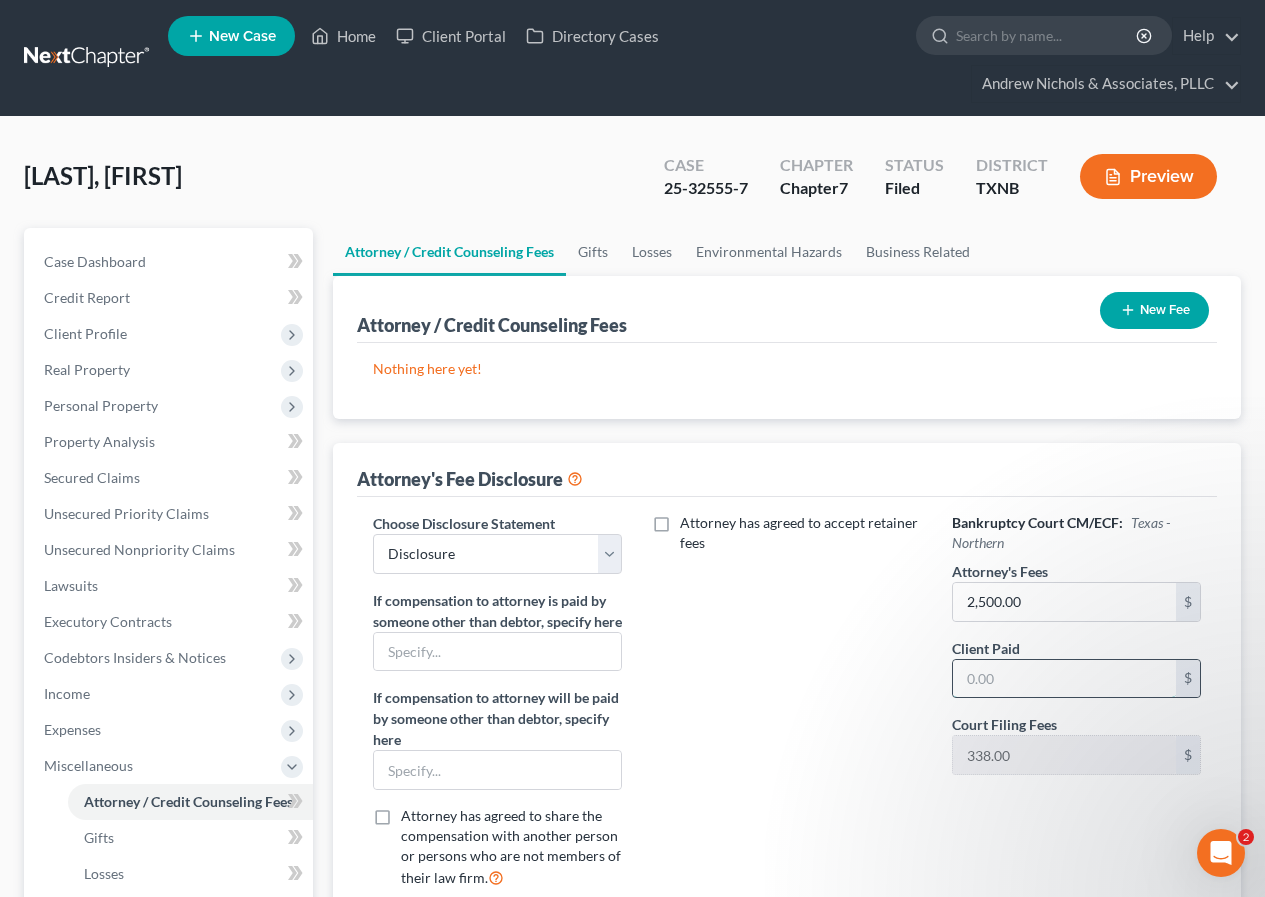 click at bounding box center (1064, 679) 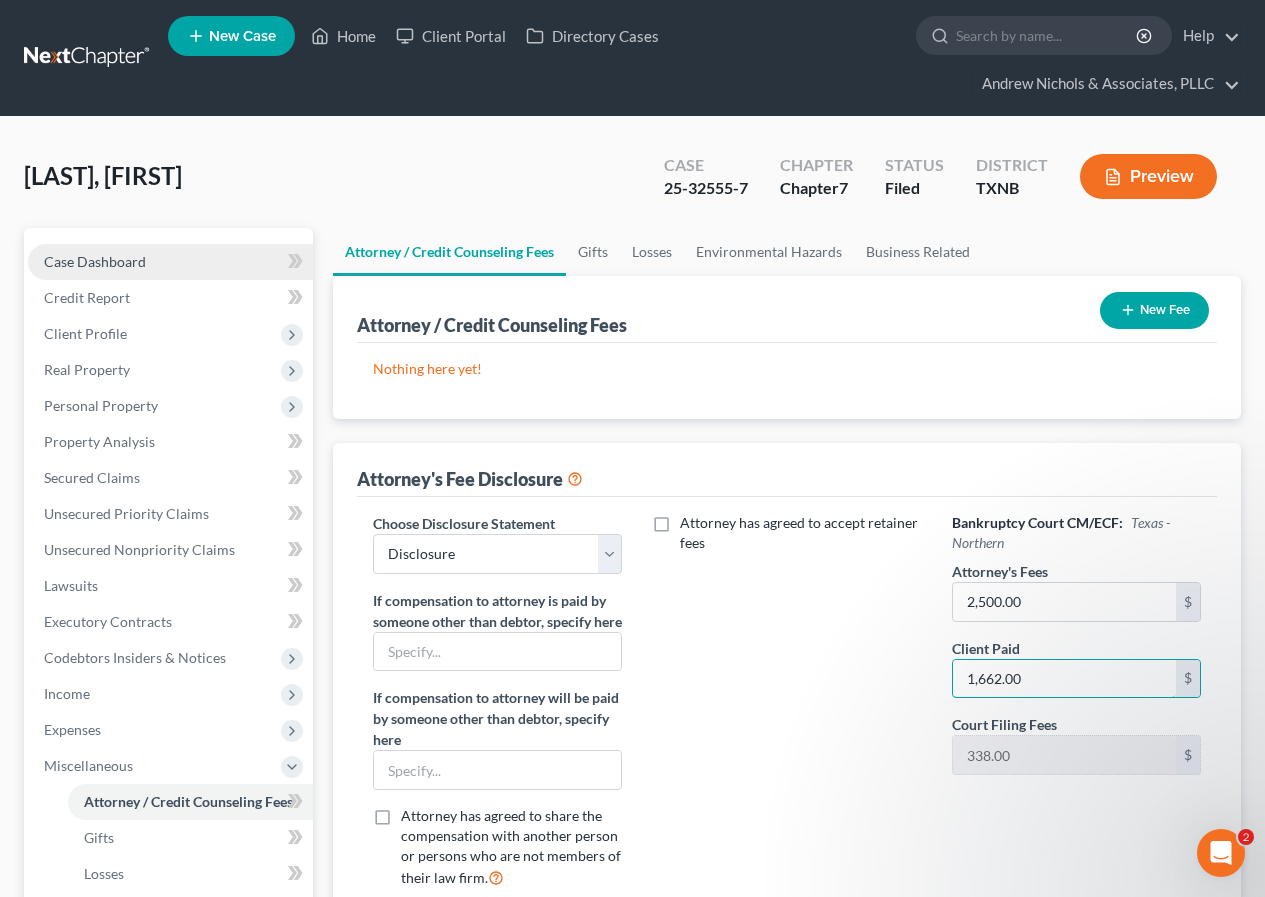 type on "1,662.00" 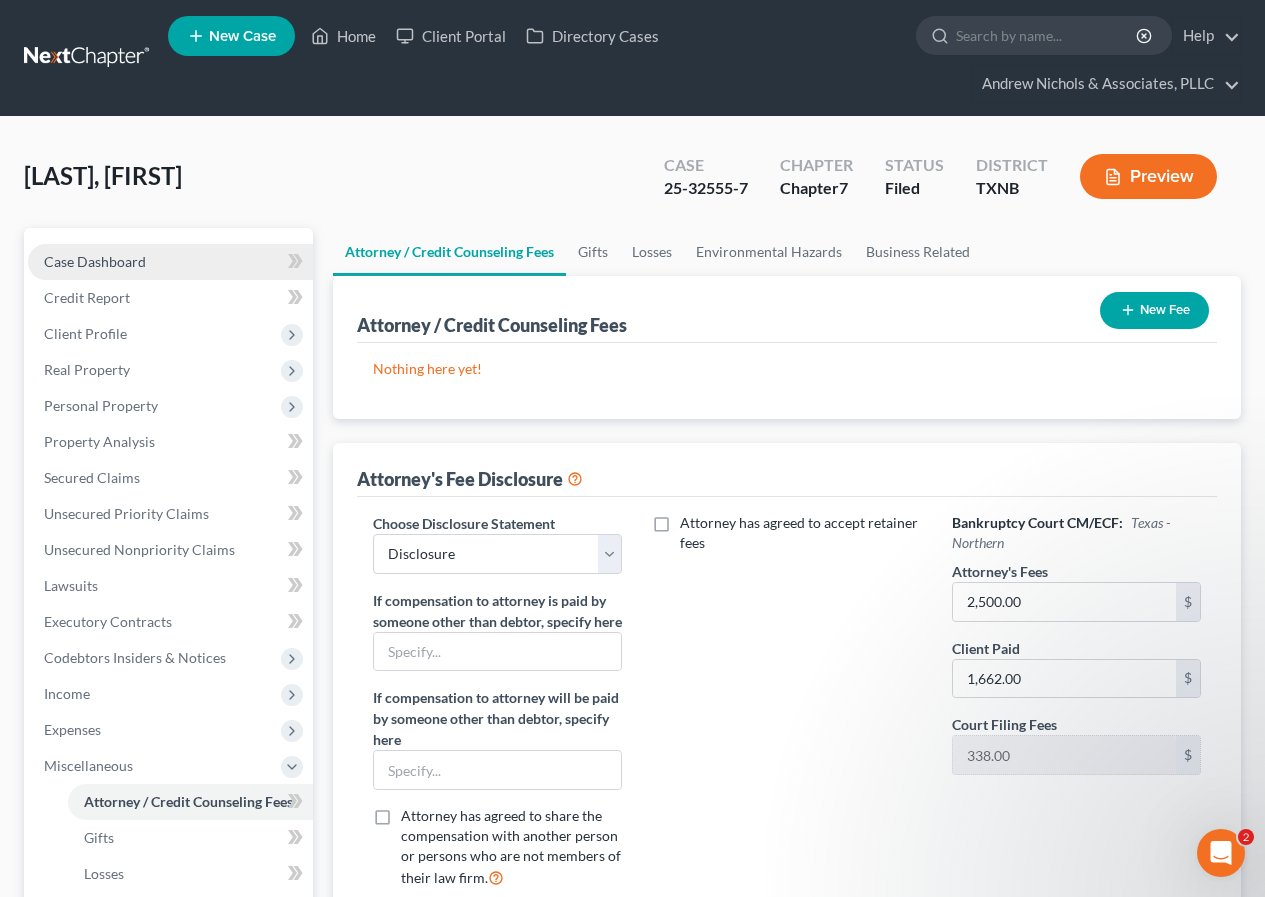 click on "Case Dashboard" at bounding box center [95, 261] 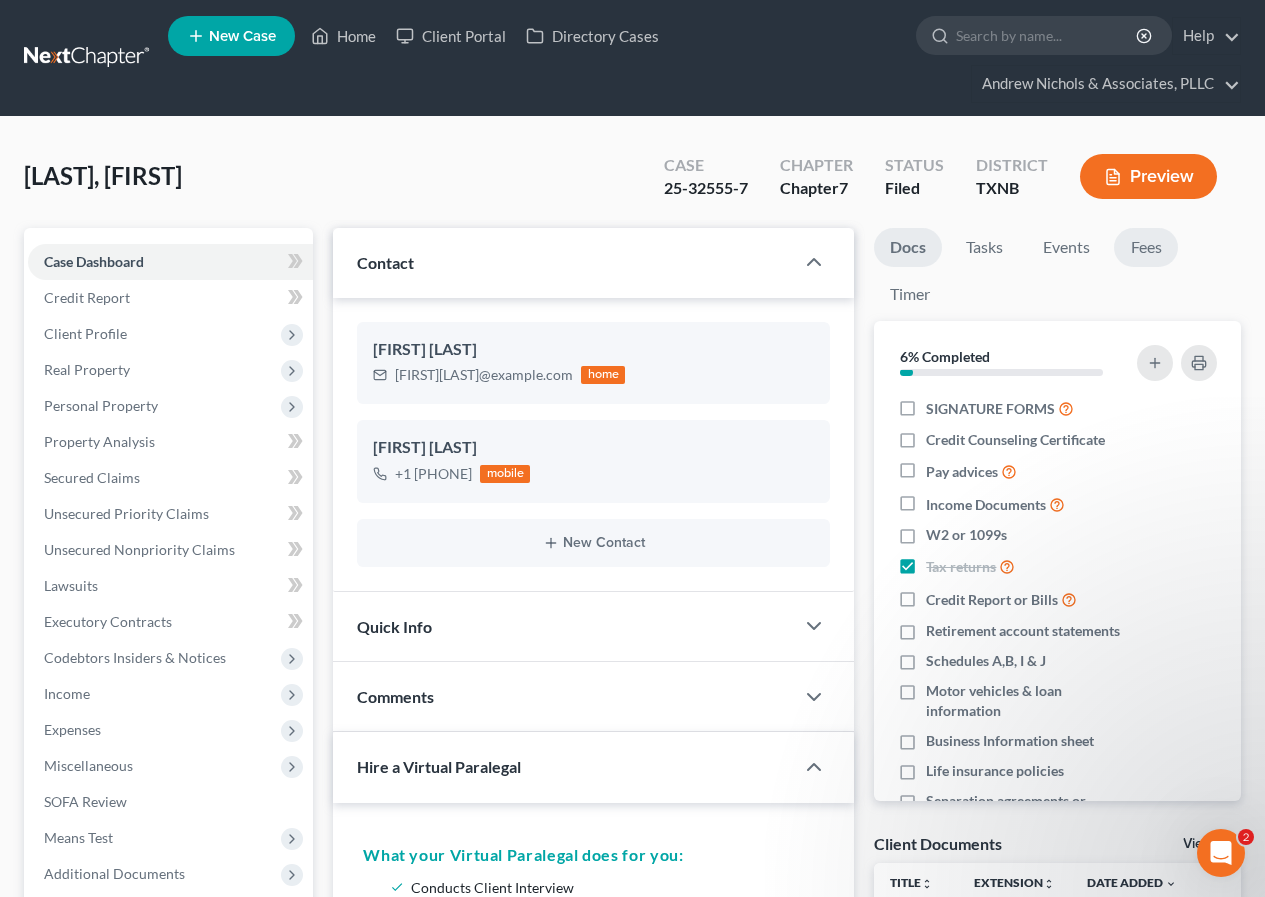 click on "Fees" at bounding box center (1146, 247) 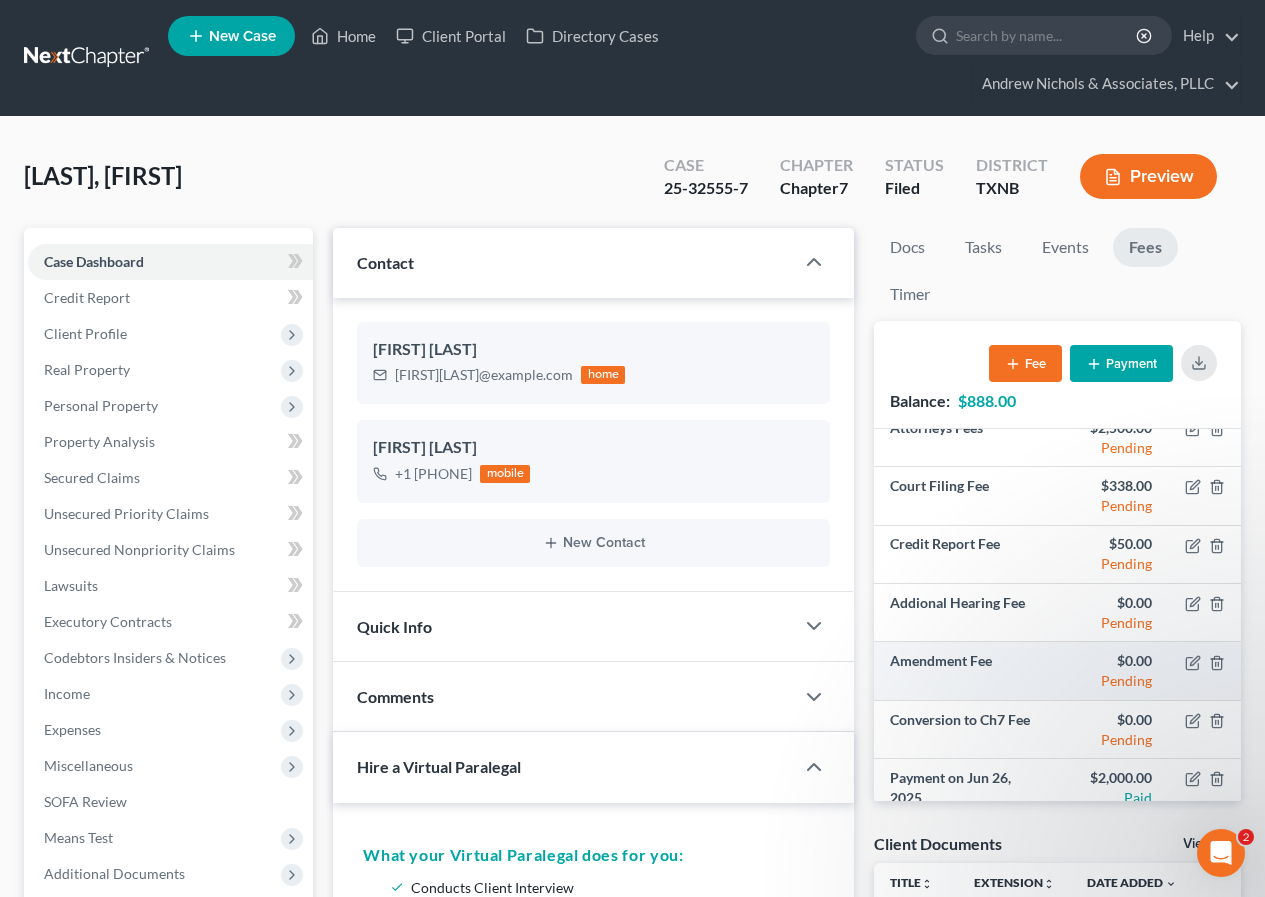scroll, scrollTop: 35, scrollLeft: 0, axis: vertical 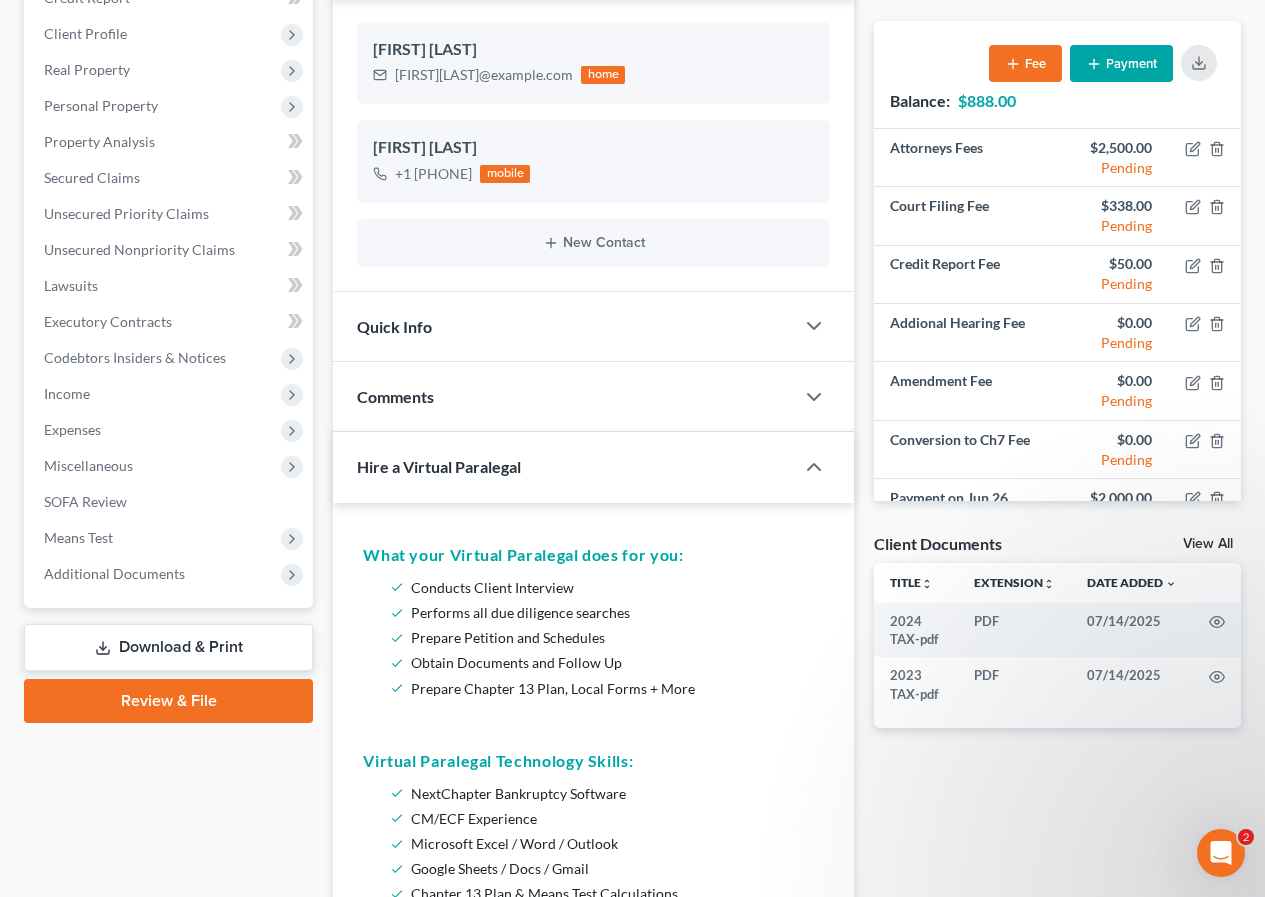 click on "Review & File" at bounding box center [168, 701] 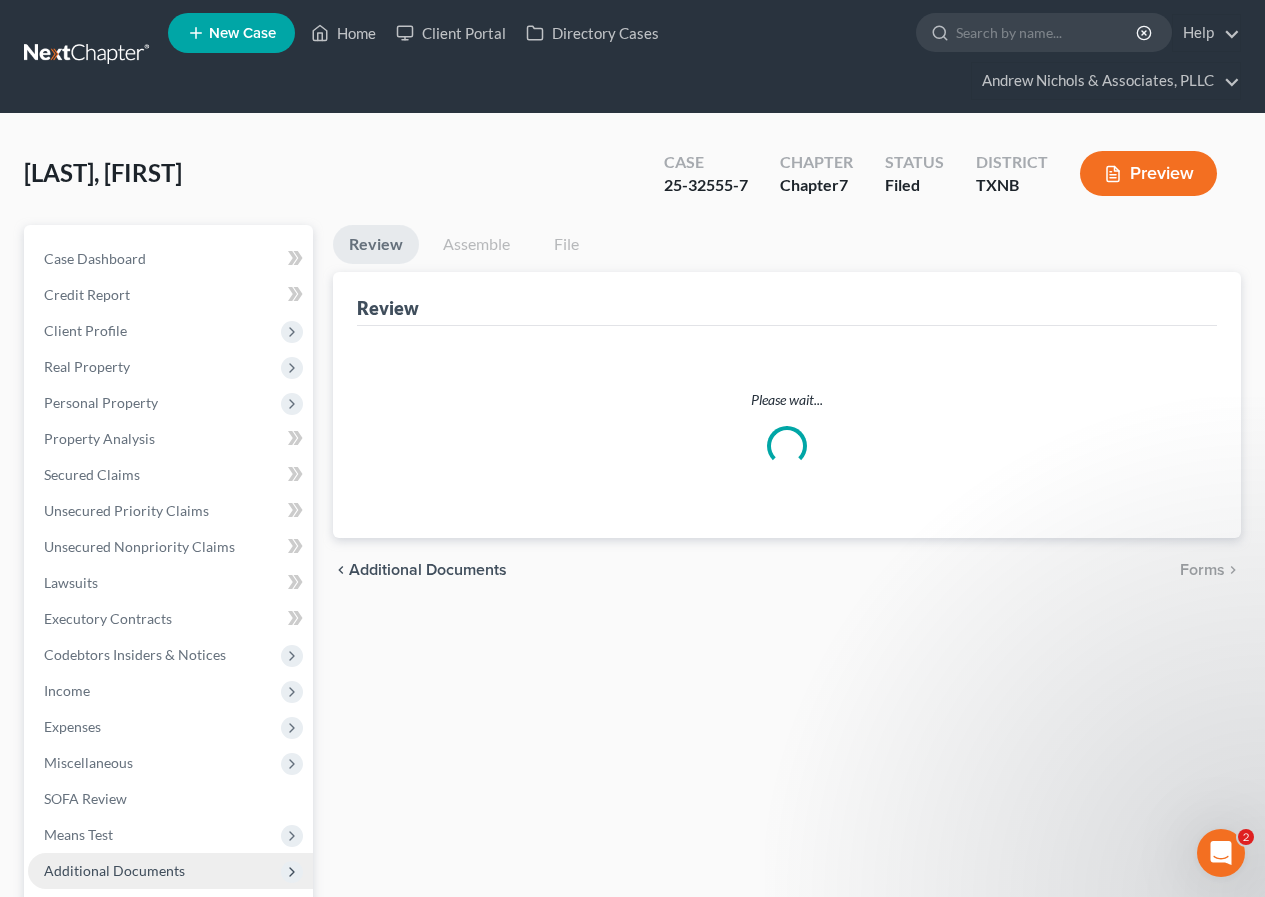 scroll, scrollTop: 0, scrollLeft: 0, axis: both 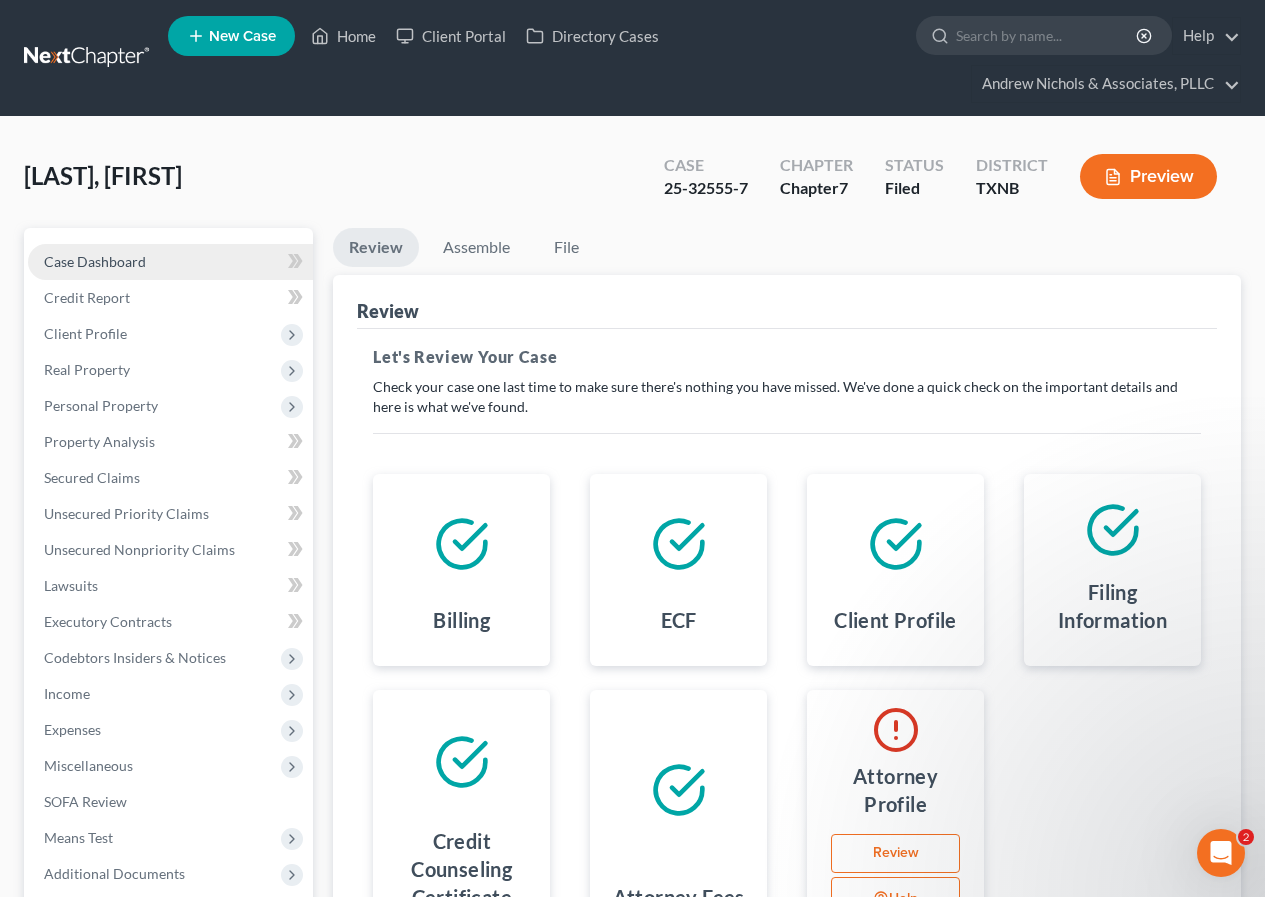 click on "Case Dashboard" at bounding box center [95, 261] 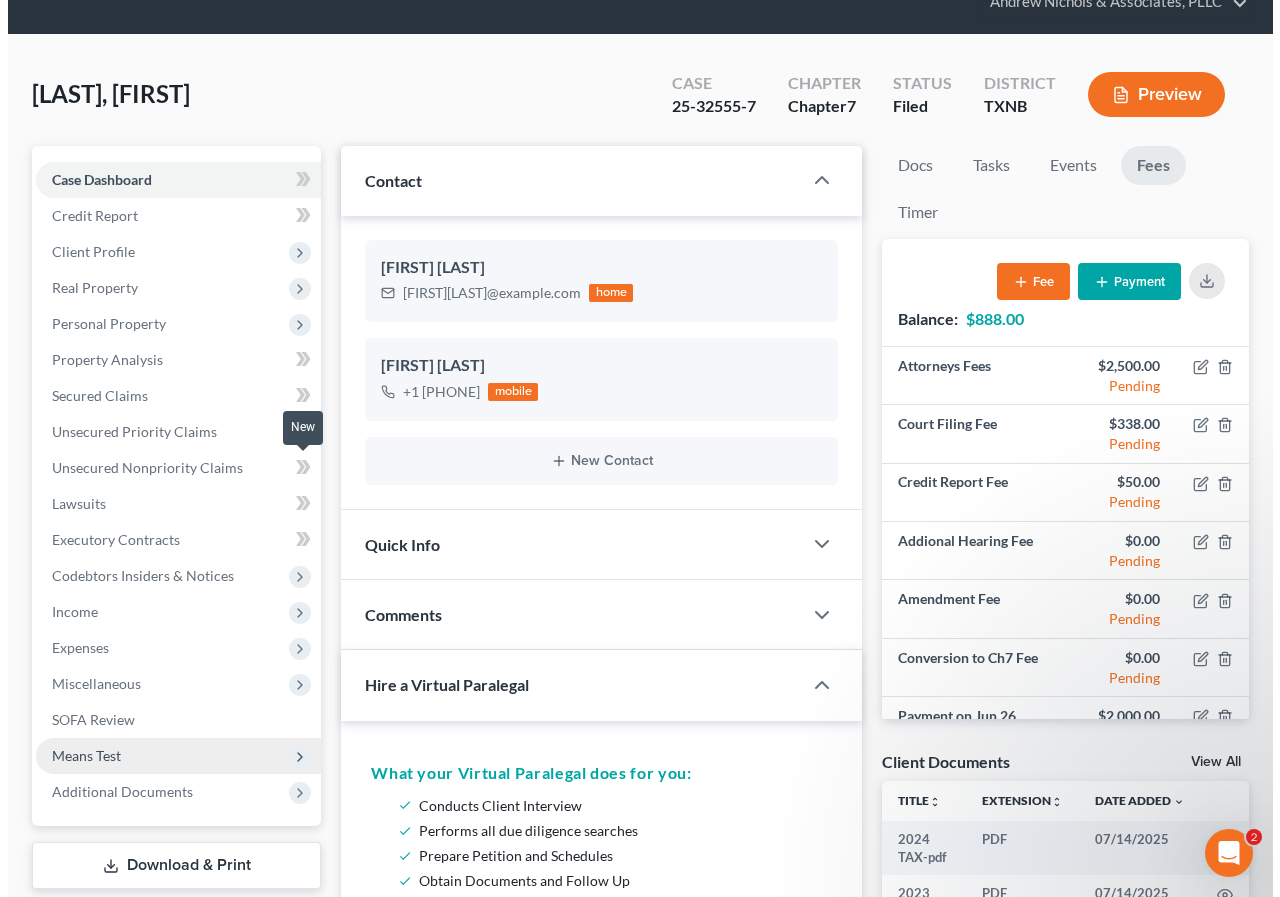scroll, scrollTop: 100, scrollLeft: 0, axis: vertical 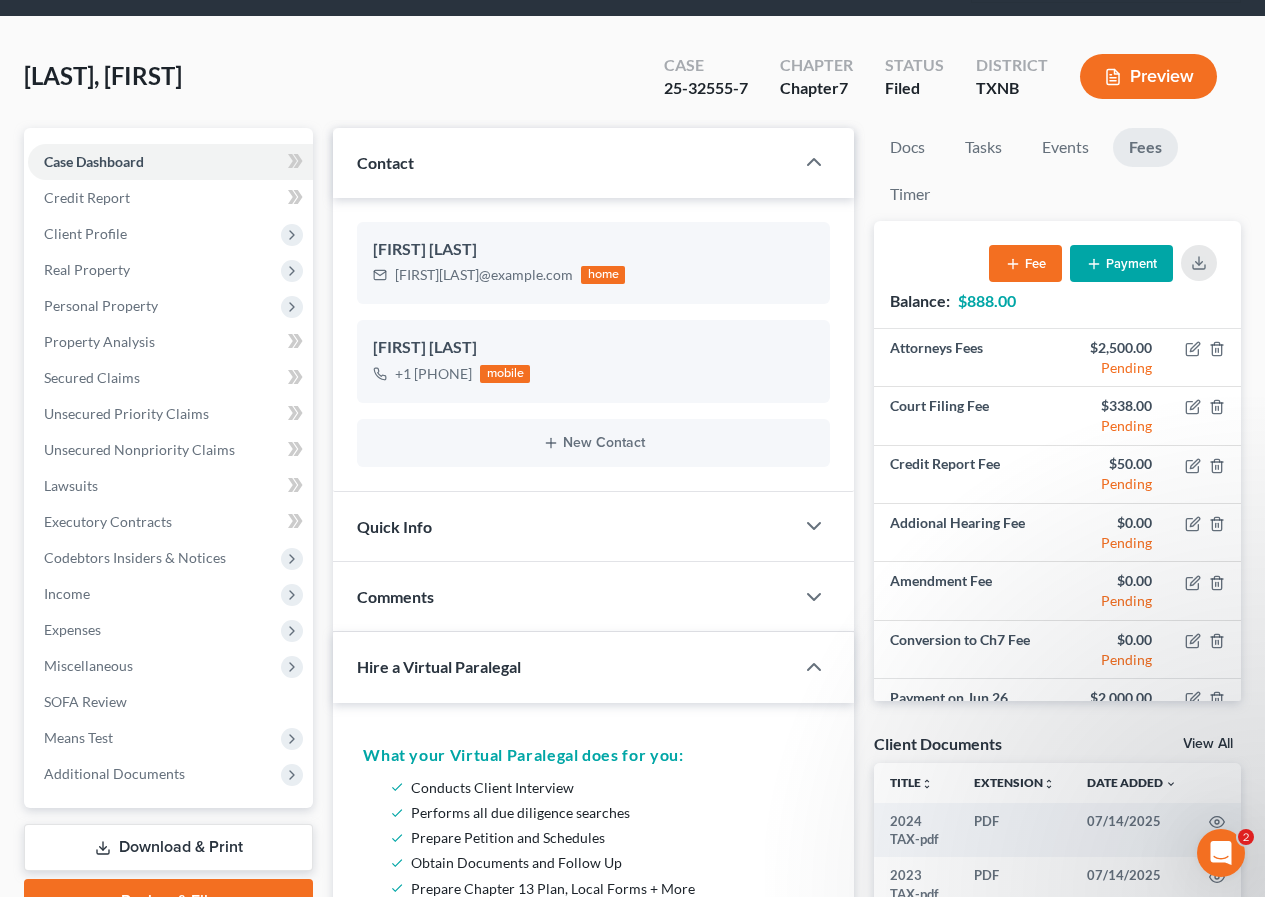 click 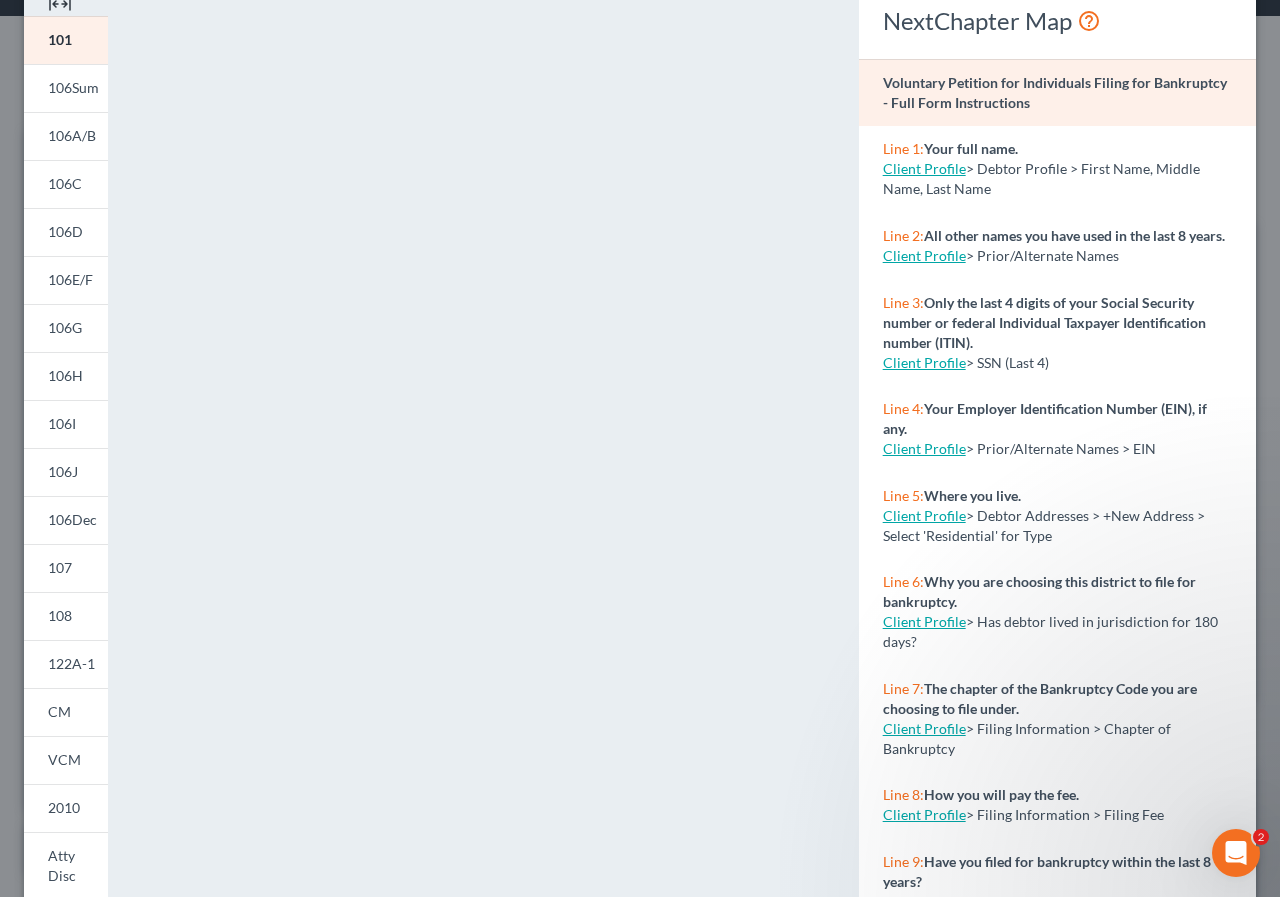 scroll, scrollTop: 200, scrollLeft: 0, axis: vertical 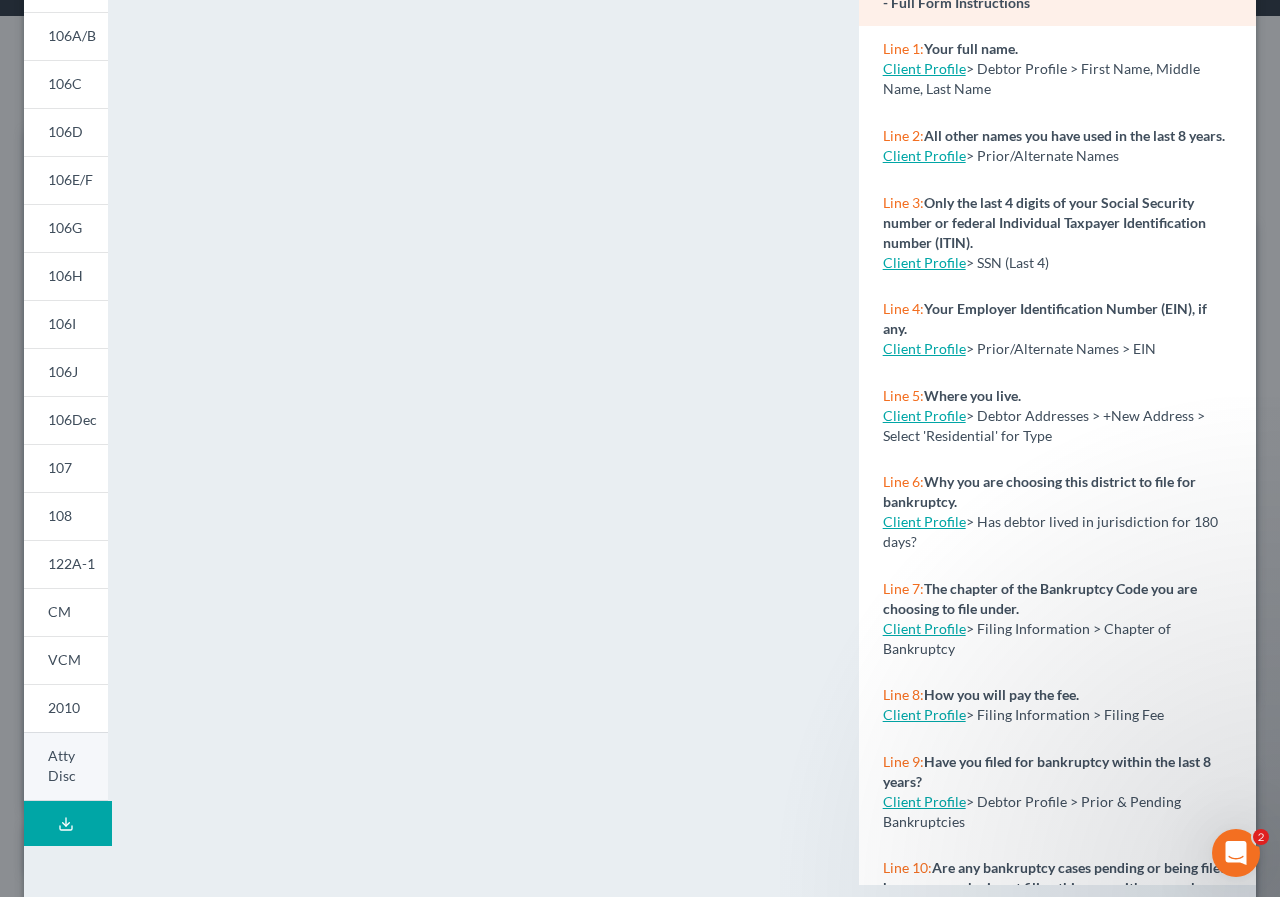 click on "Atty Disc" at bounding box center [62, 765] 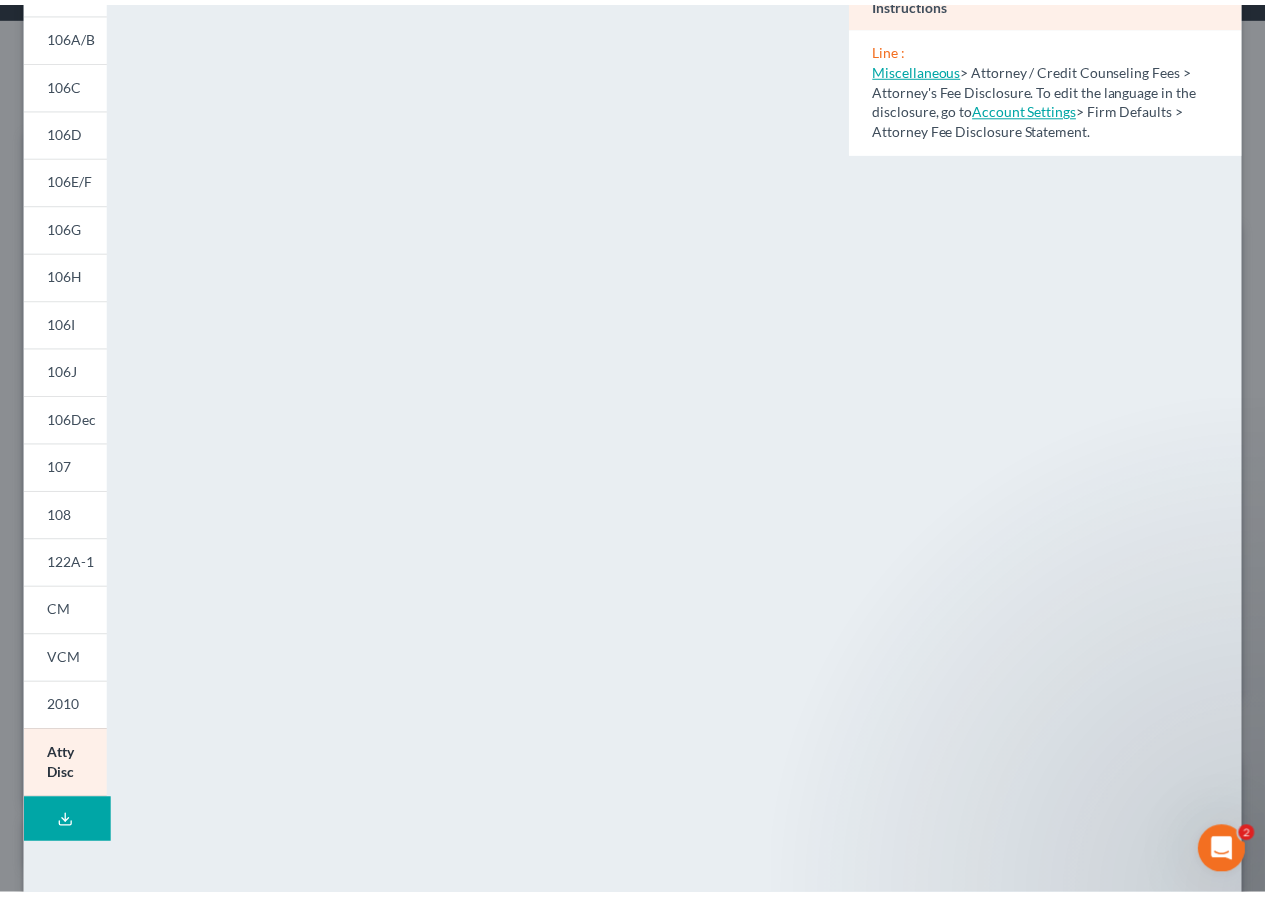 scroll, scrollTop: 0, scrollLeft: 0, axis: both 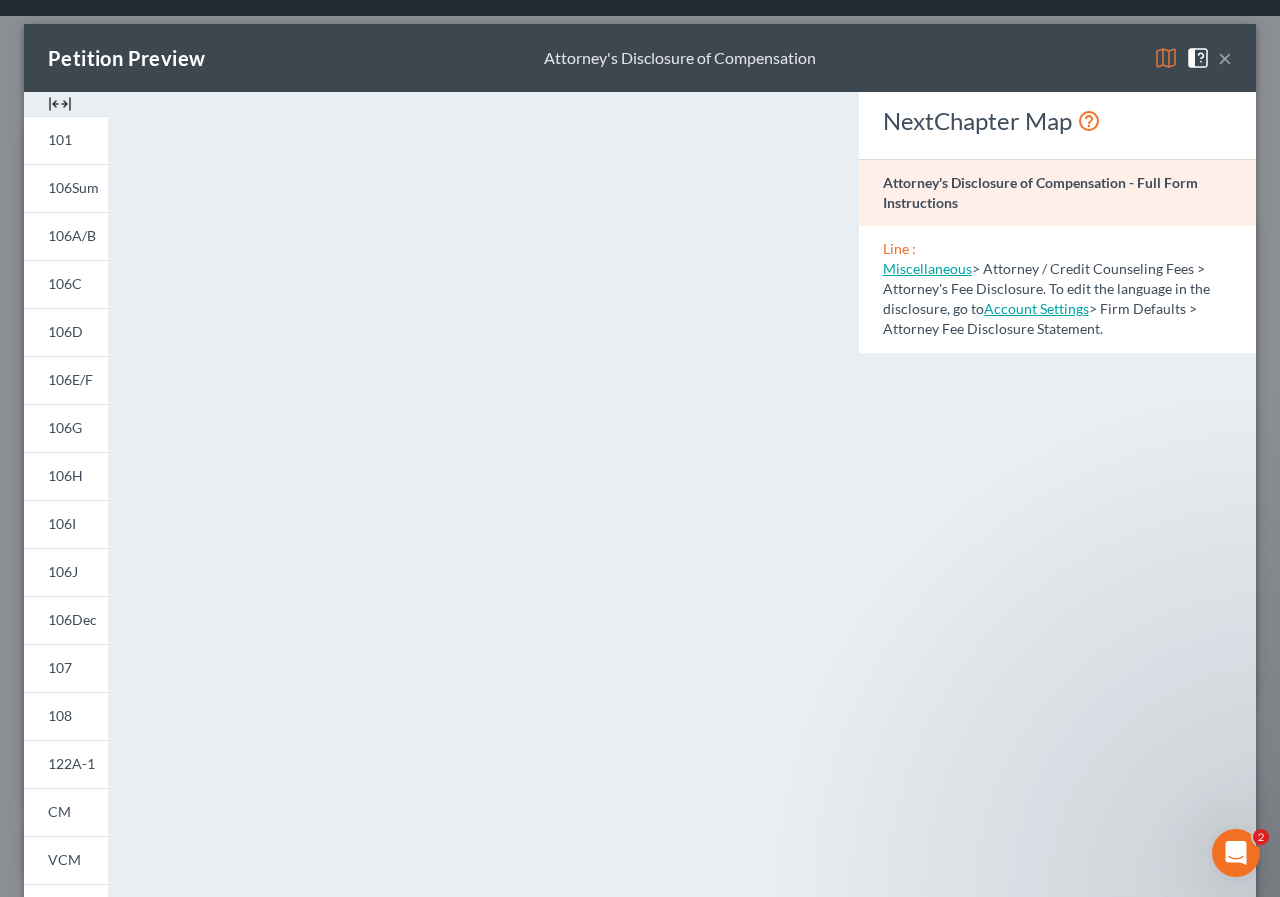 click on "×" at bounding box center (1225, 58) 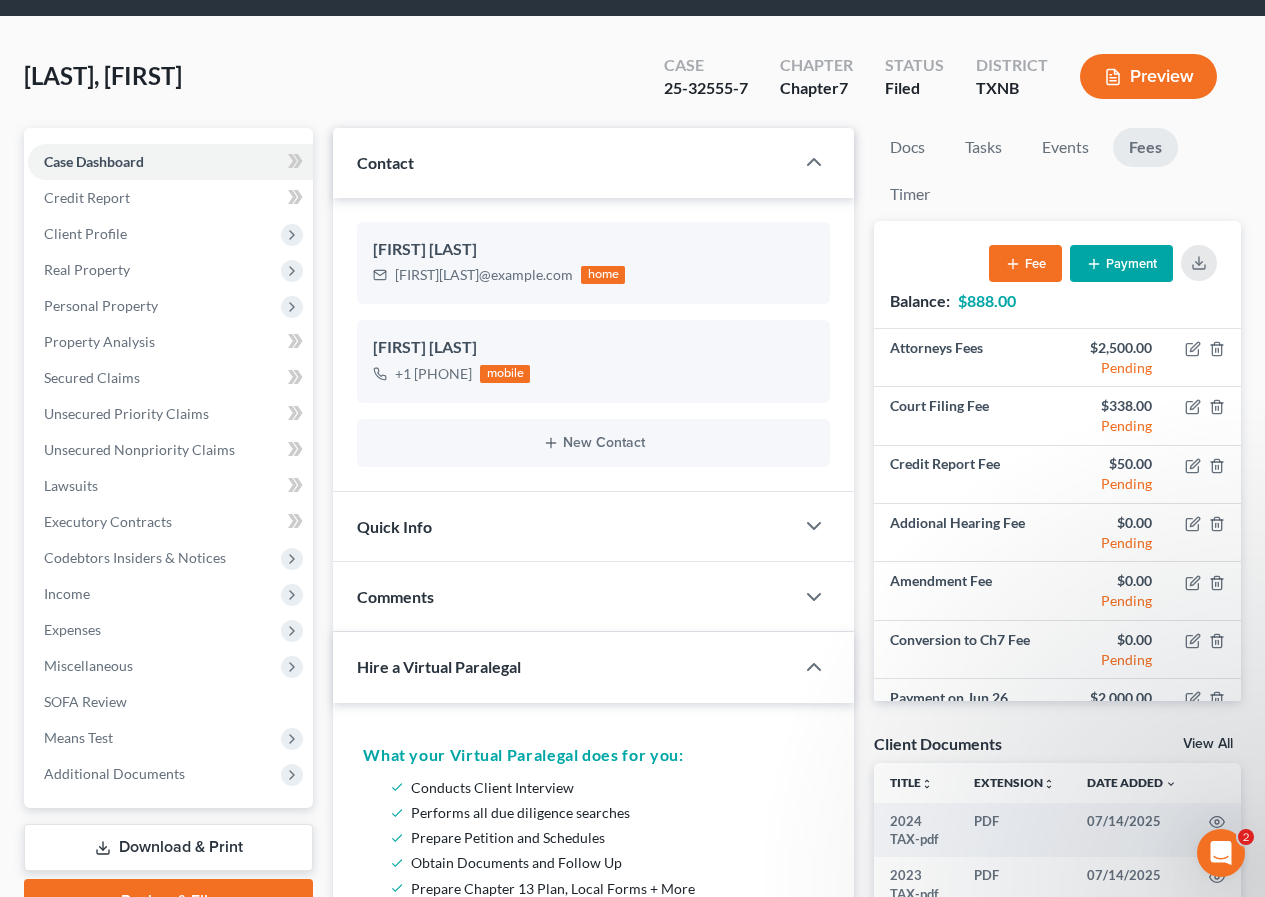 scroll, scrollTop: 200, scrollLeft: 0, axis: vertical 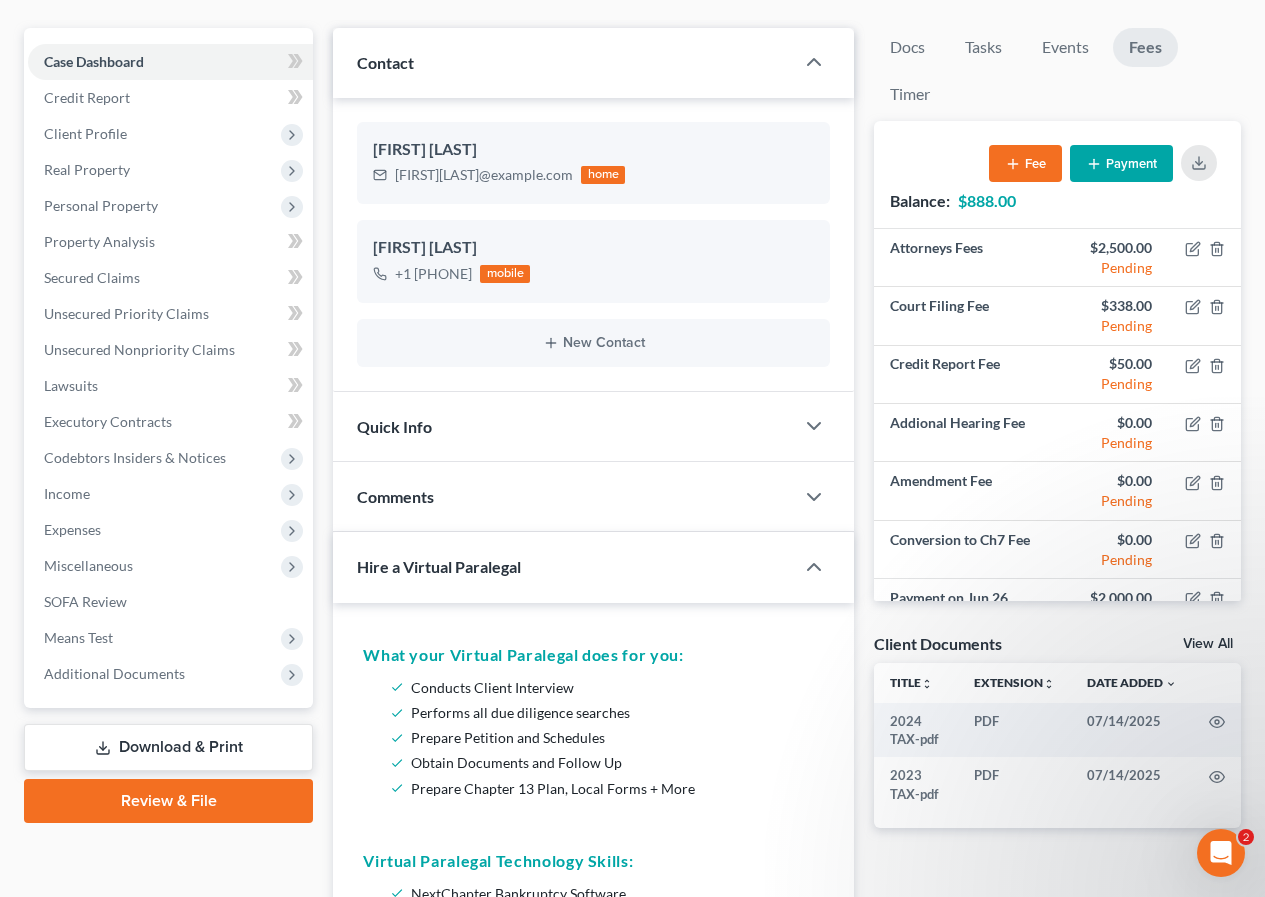 click on "Download & Print" at bounding box center [168, 747] 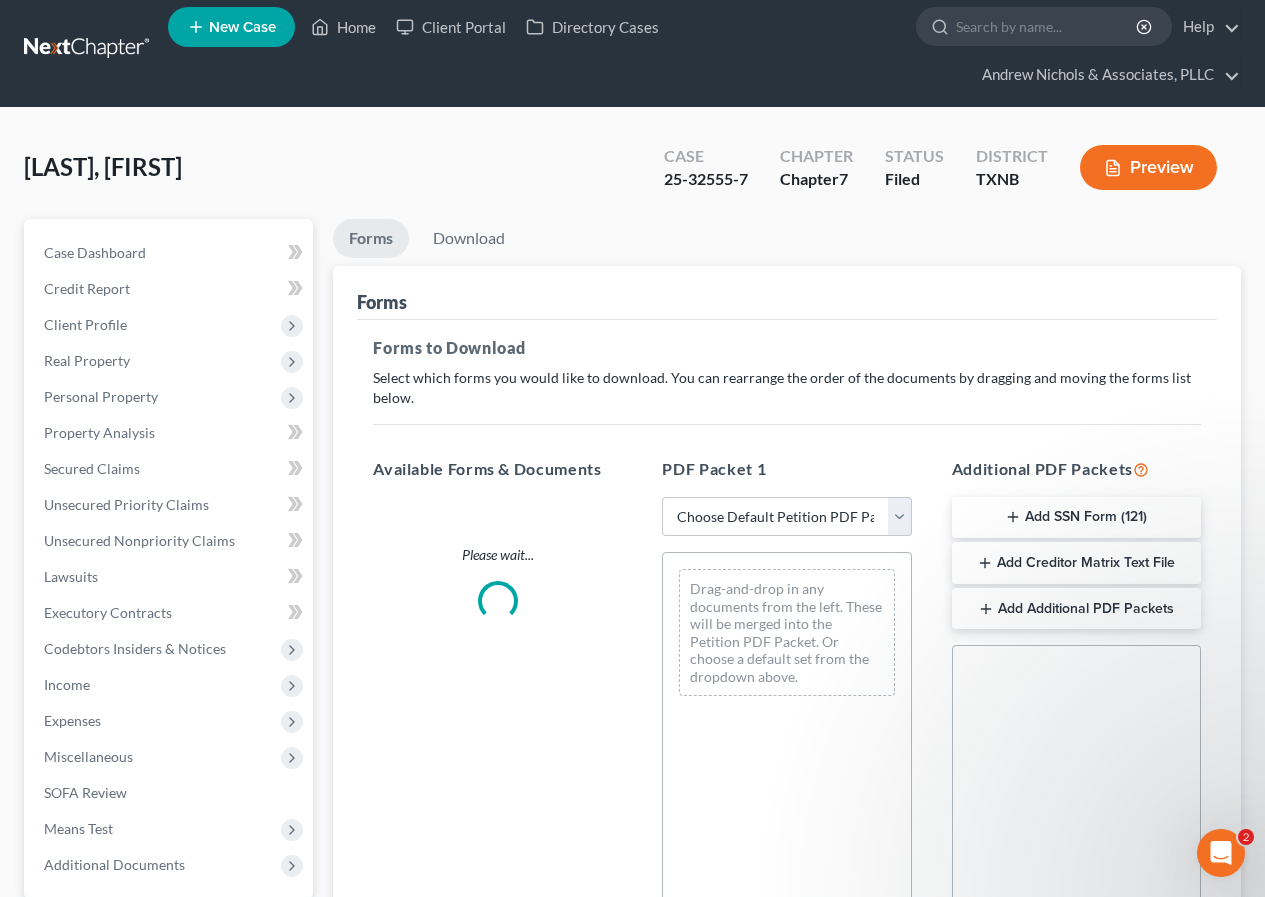 scroll, scrollTop: 0, scrollLeft: 0, axis: both 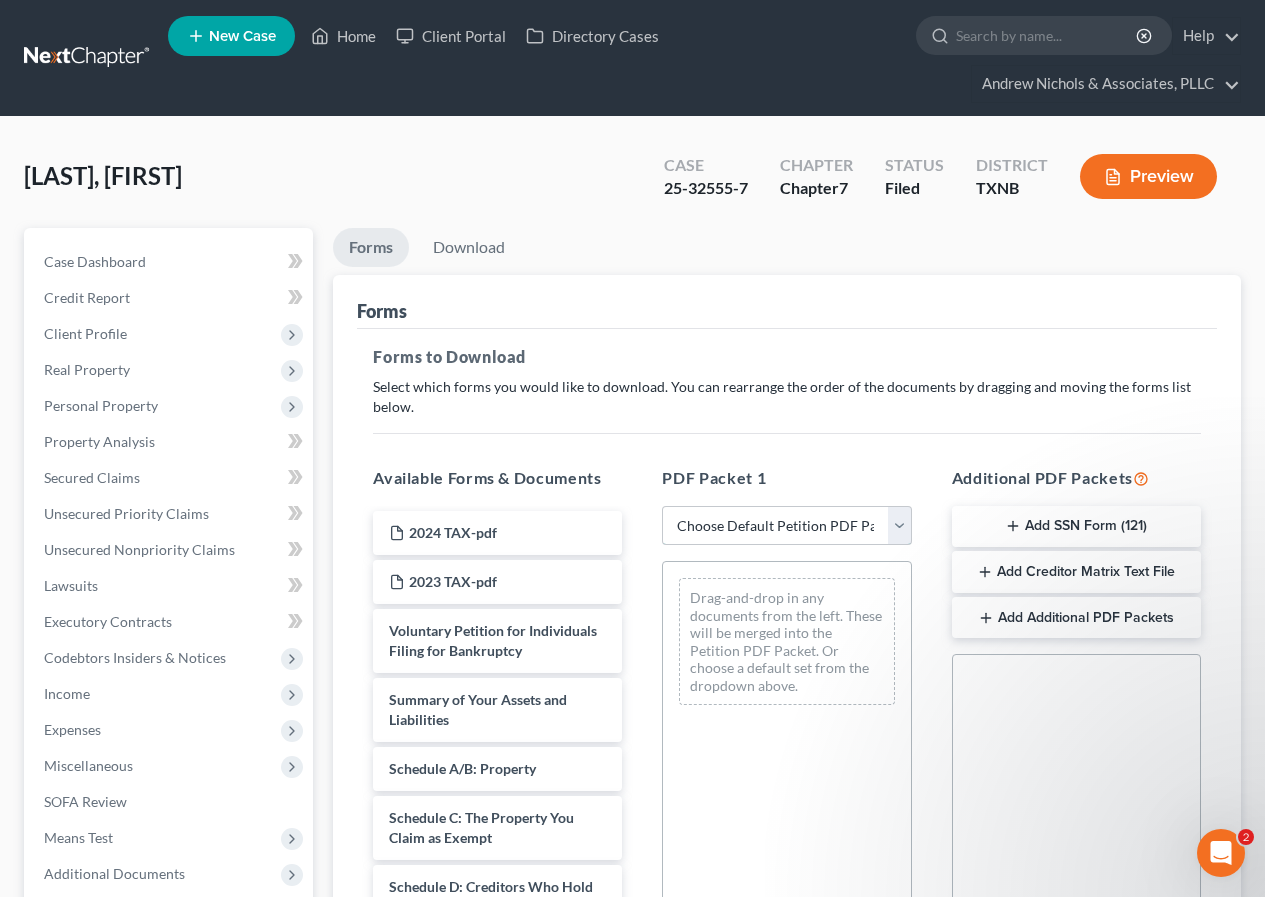 click on "Choose Default Petition PDF Packet Complete Bankruptcy Petition (all forms and schedules) Emergency Filing Forms (Petition and Creditor List Only) Amended Forms Signature Pages Only" at bounding box center [786, 526] 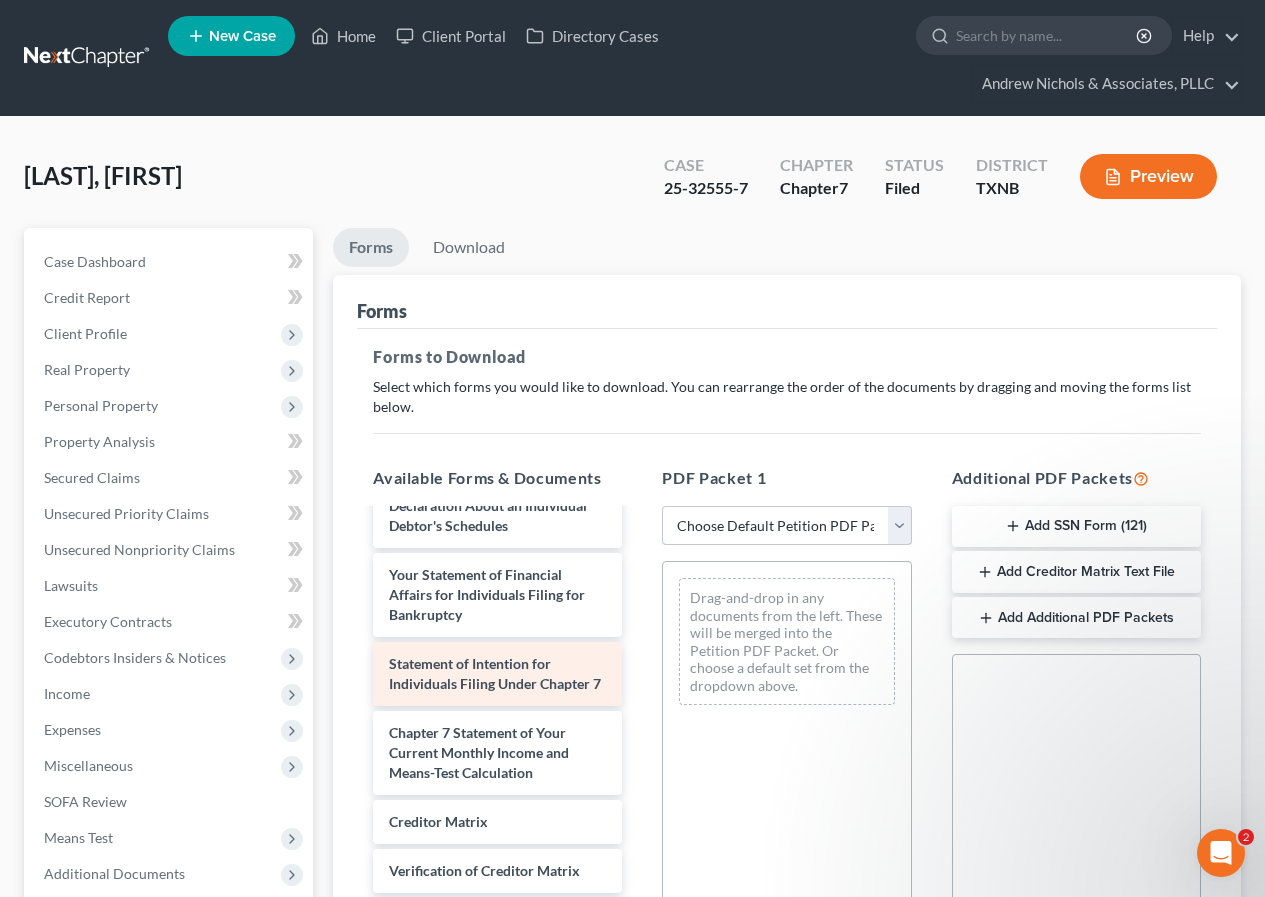 scroll, scrollTop: 795, scrollLeft: 0, axis: vertical 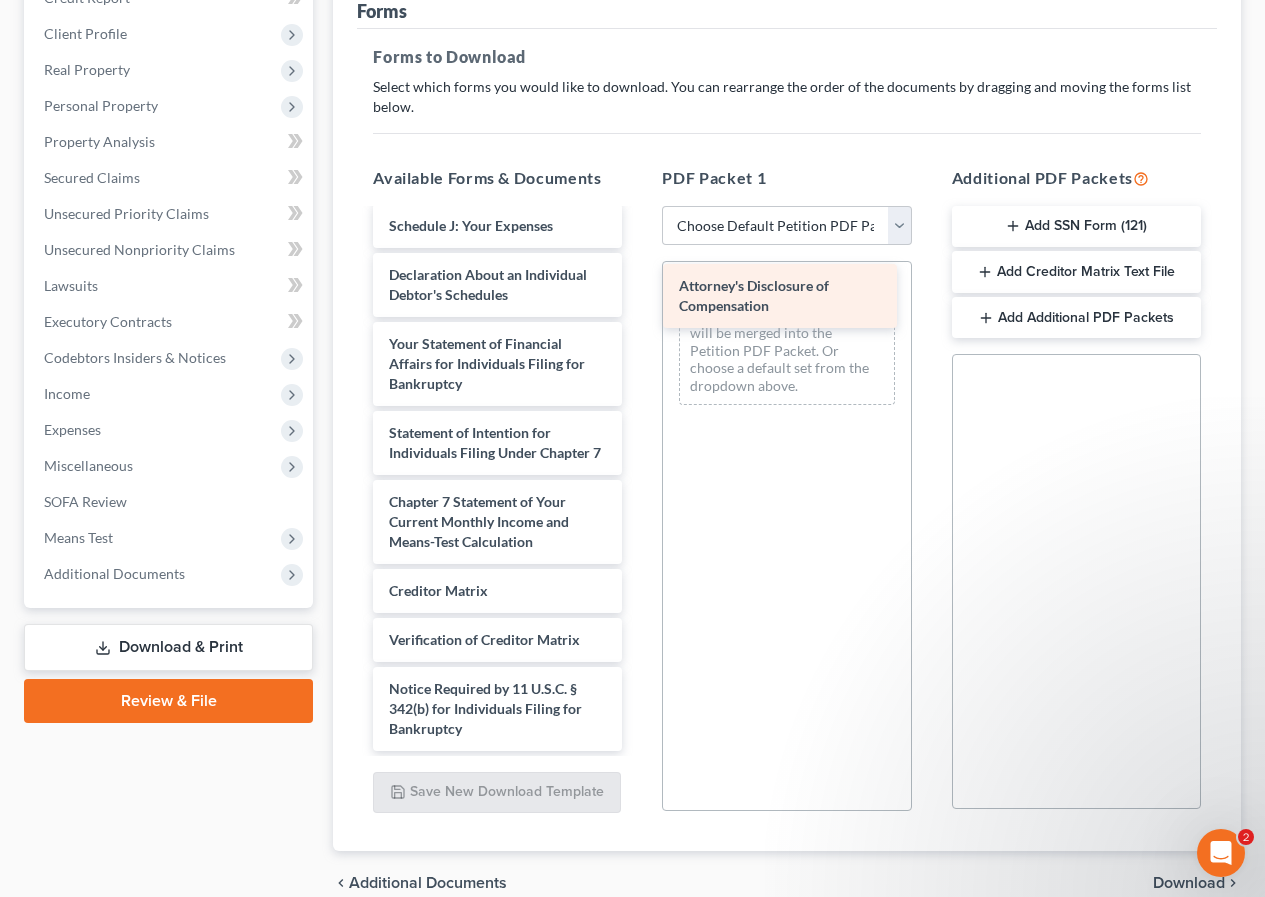 drag, startPoint x: 428, startPoint y: 720, endPoint x: 718, endPoint y: 297, distance: 512.8635 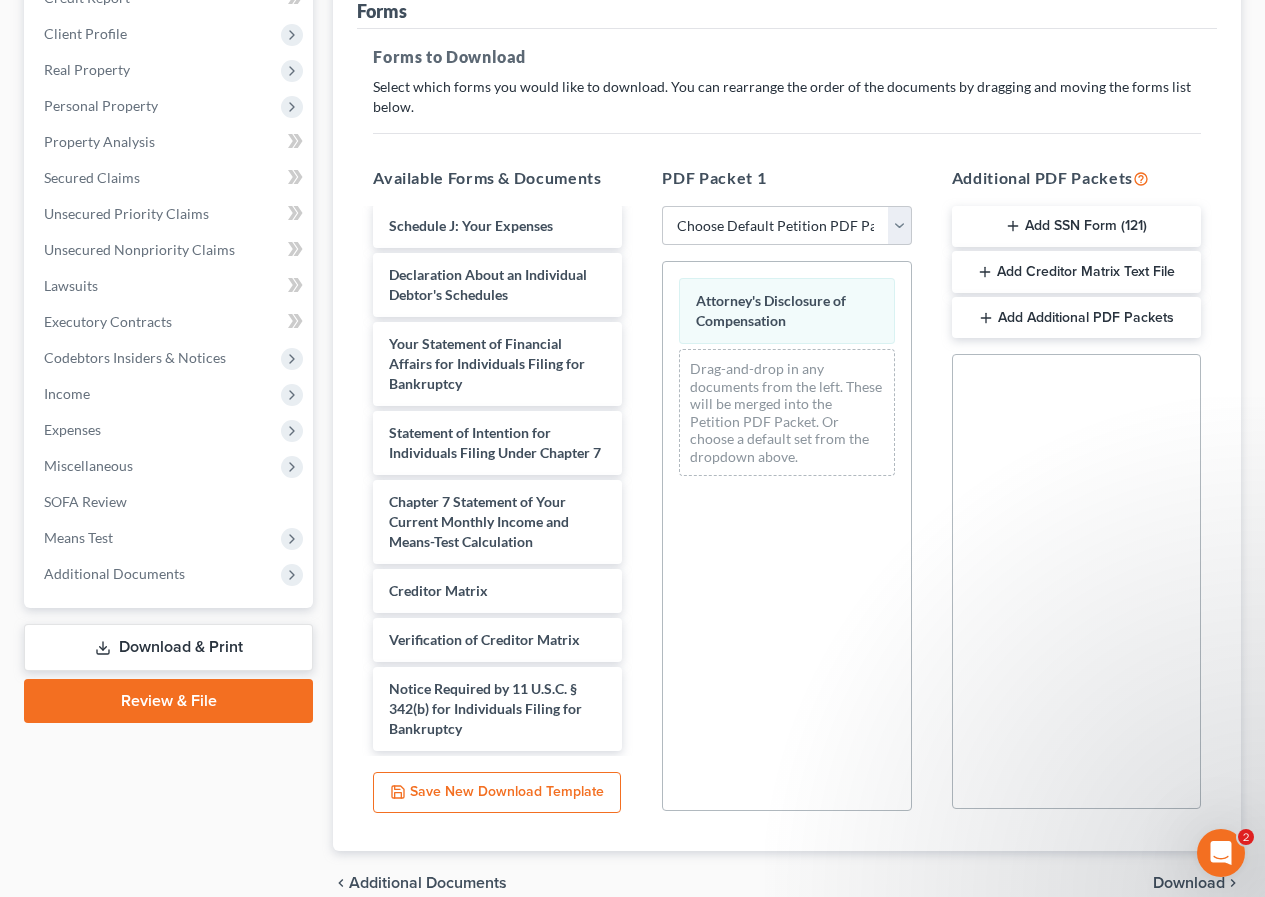 click on "Download" at bounding box center [1189, 883] 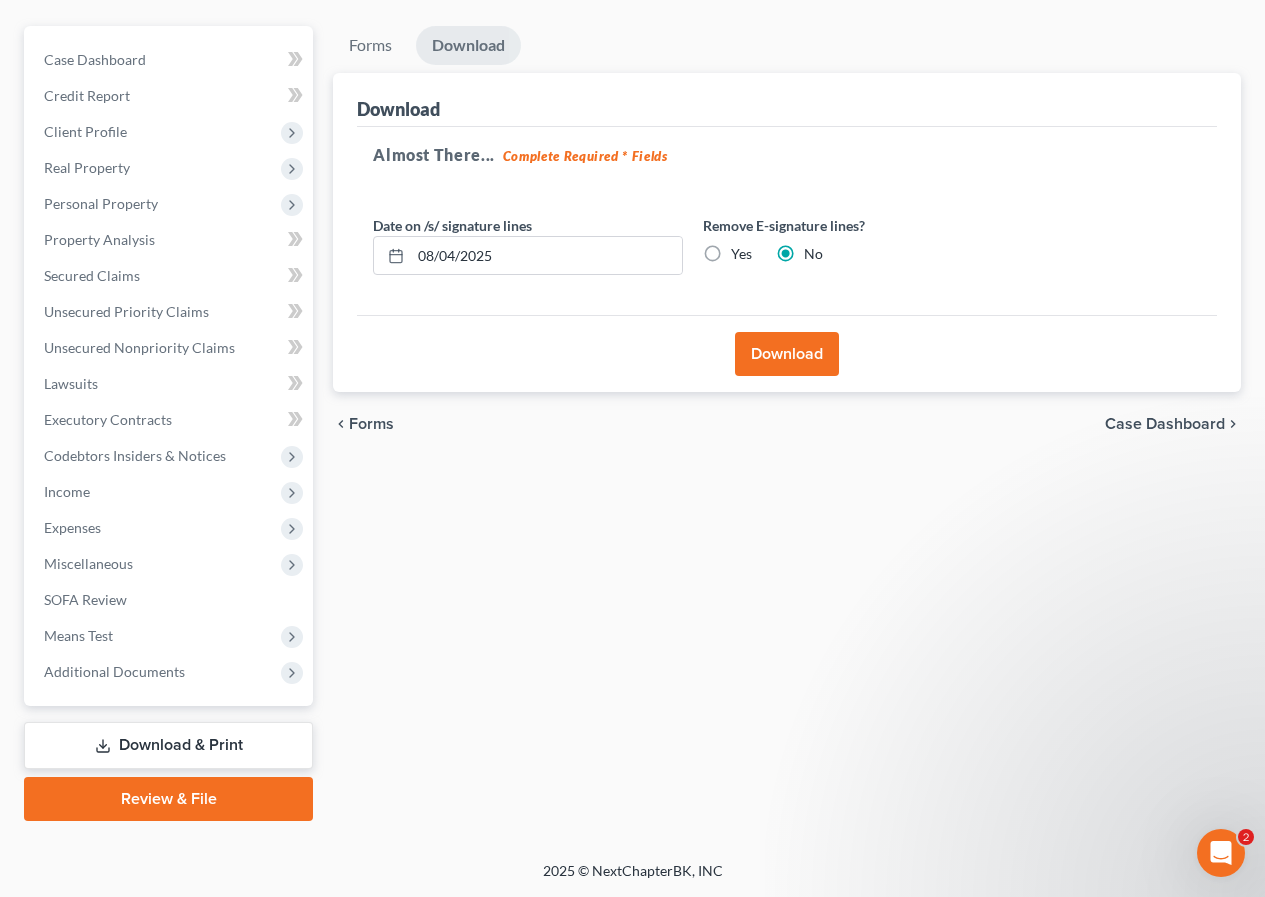 scroll, scrollTop: 202, scrollLeft: 0, axis: vertical 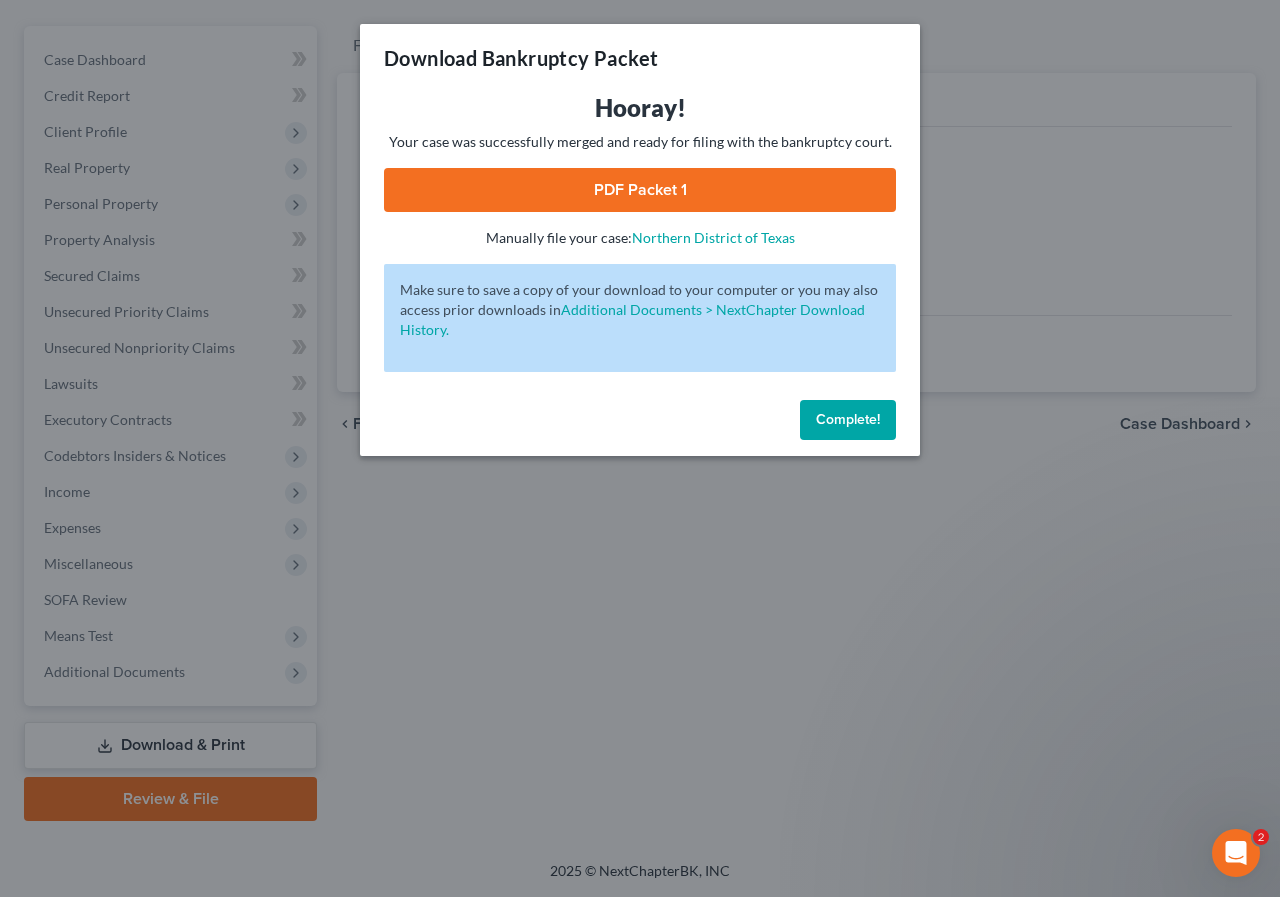 click on "PDF Packet 1" at bounding box center (640, 190) 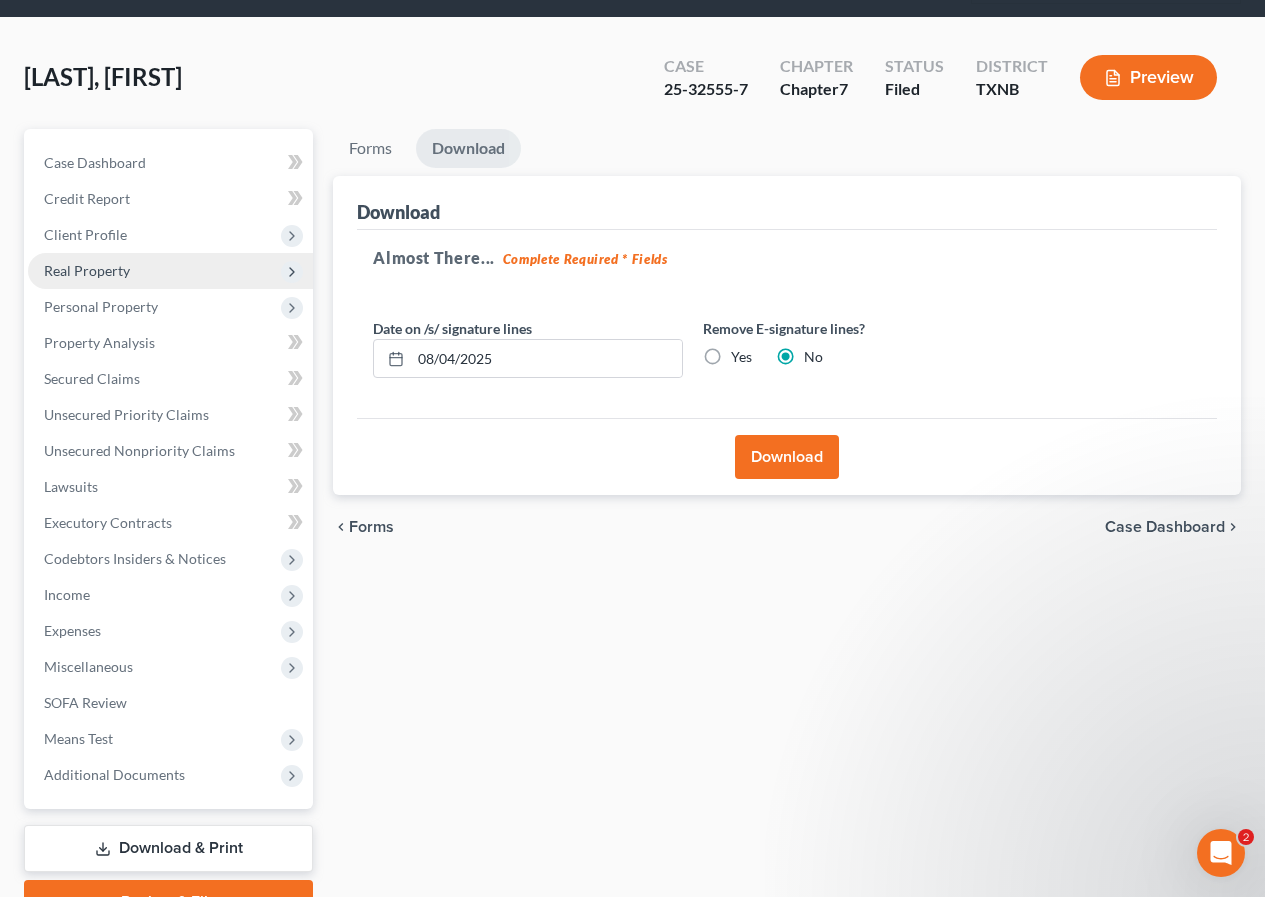 scroll, scrollTop: 0, scrollLeft: 0, axis: both 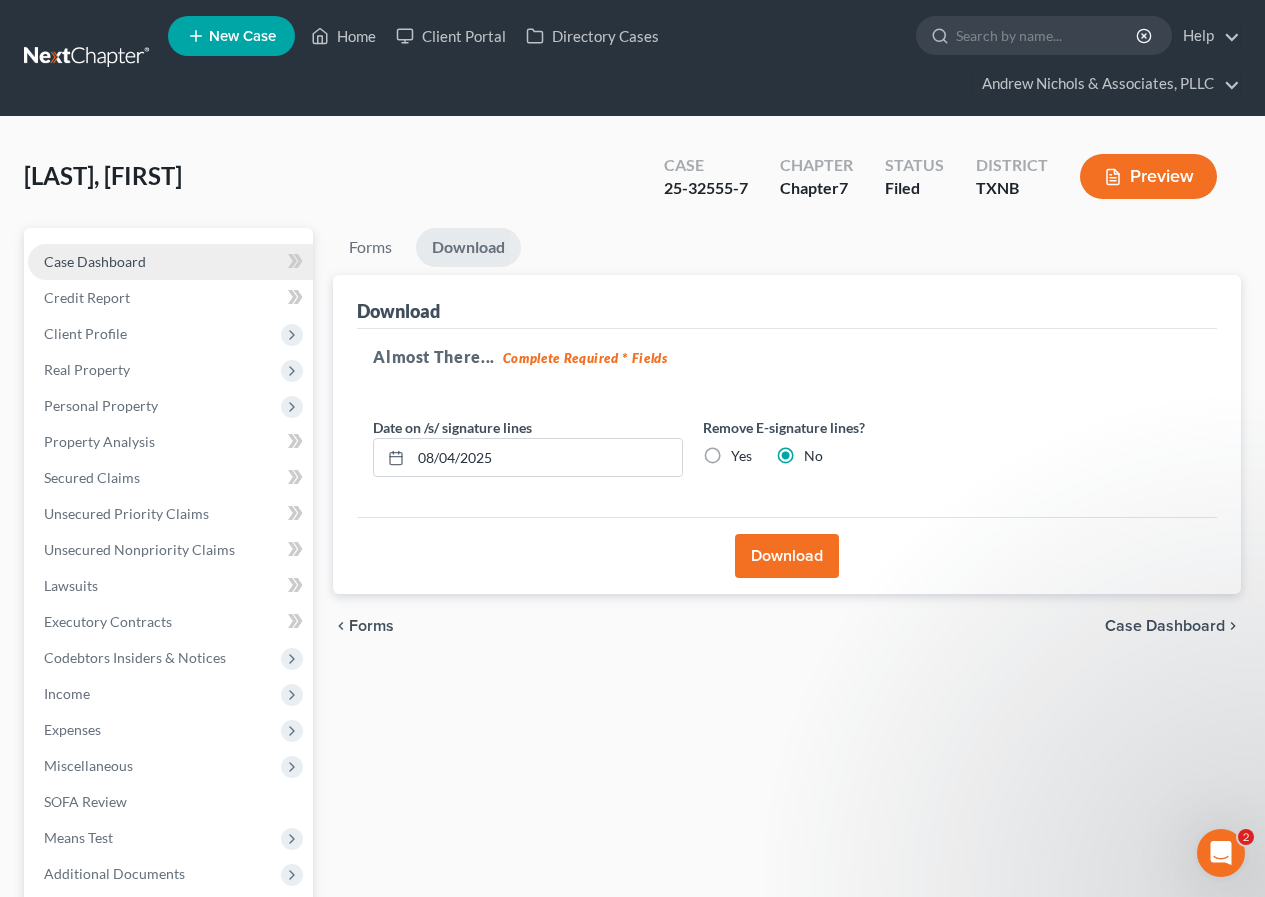 click on "Case Dashboard" at bounding box center [95, 261] 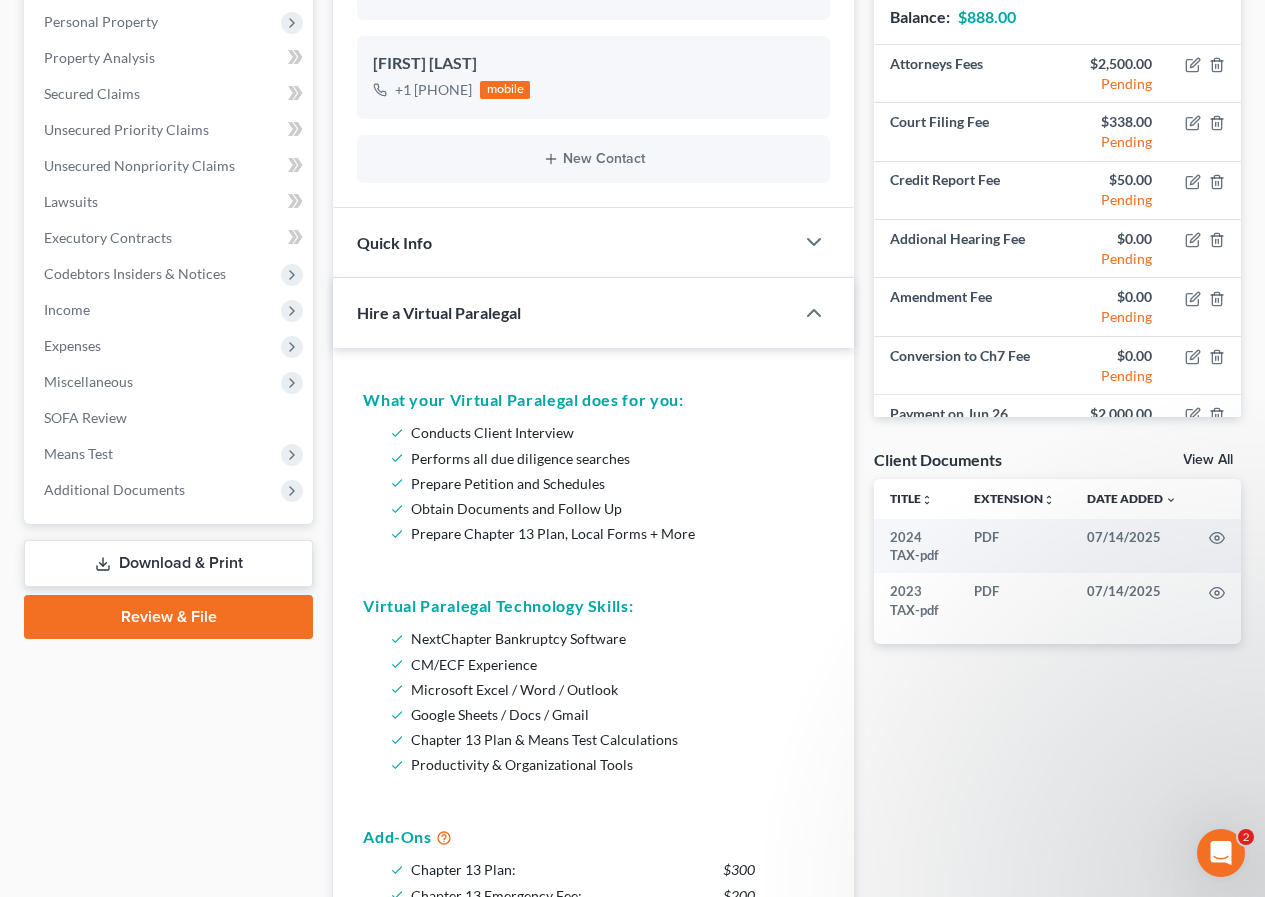 scroll, scrollTop: 500, scrollLeft: 0, axis: vertical 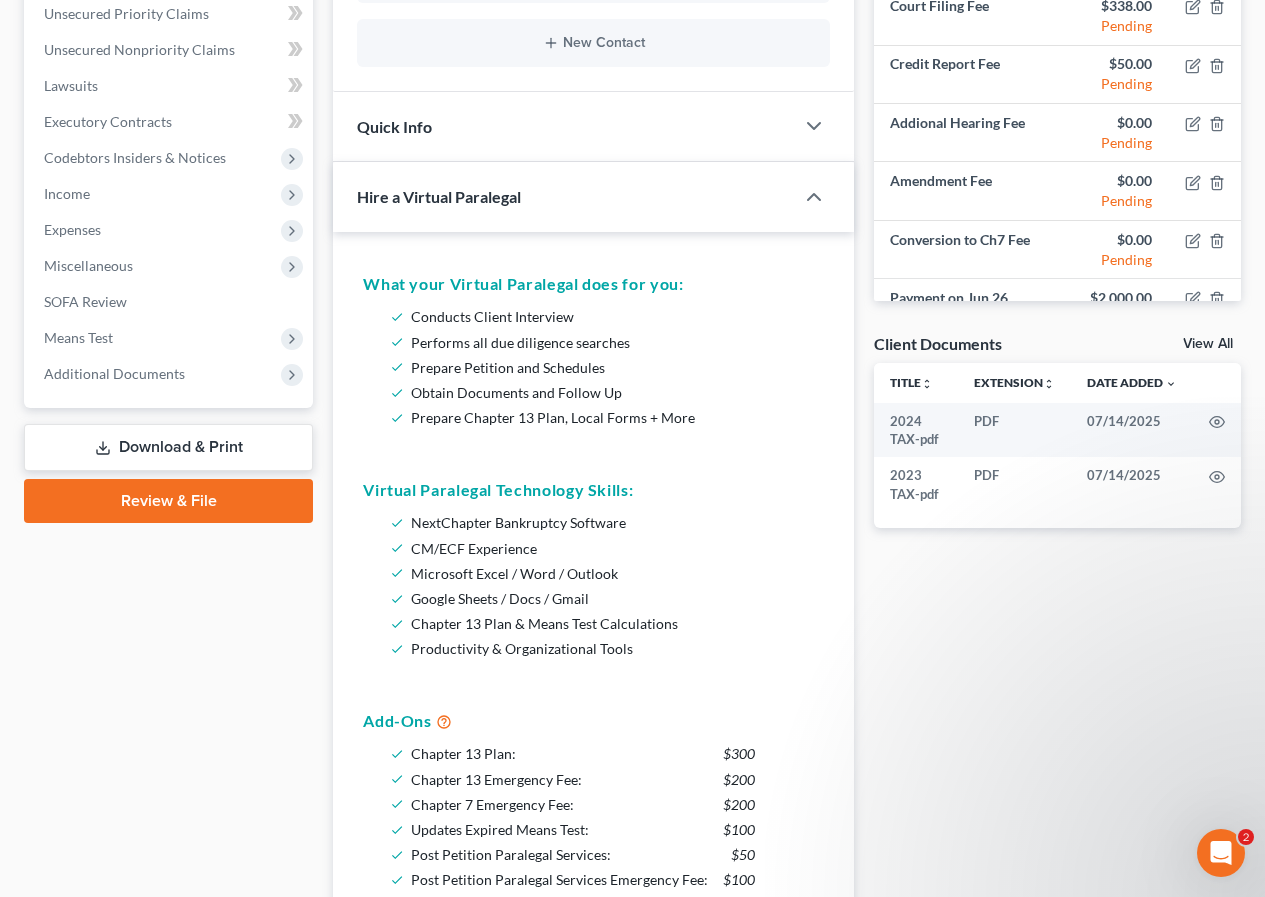 click on "Download & Print" at bounding box center [168, 447] 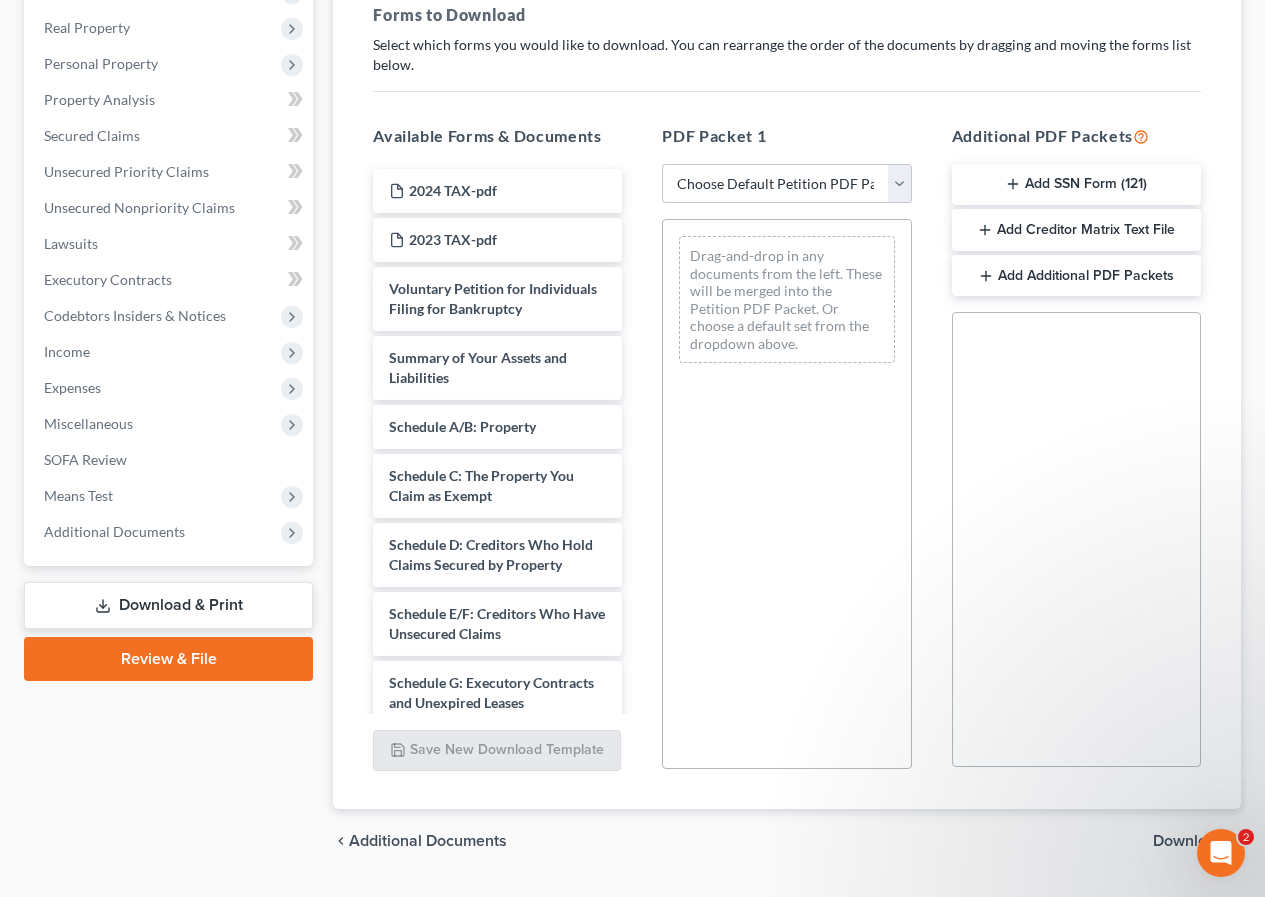 scroll, scrollTop: 0, scrollLeft: 0, axis: both 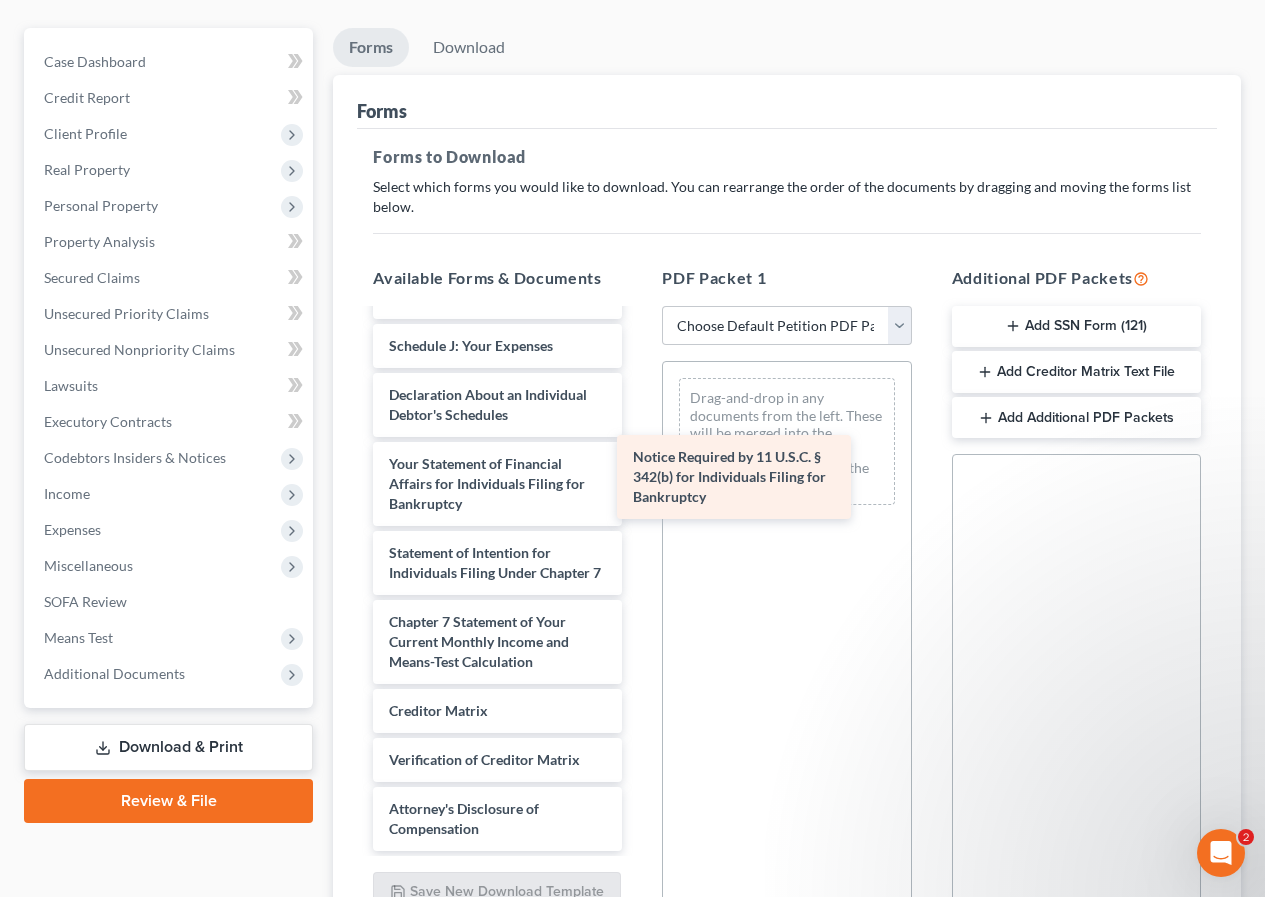 drag, startPoint x: 462, startPoint y: 755, endPoint x: 706, endPoint y: 492, distance: 358.7548 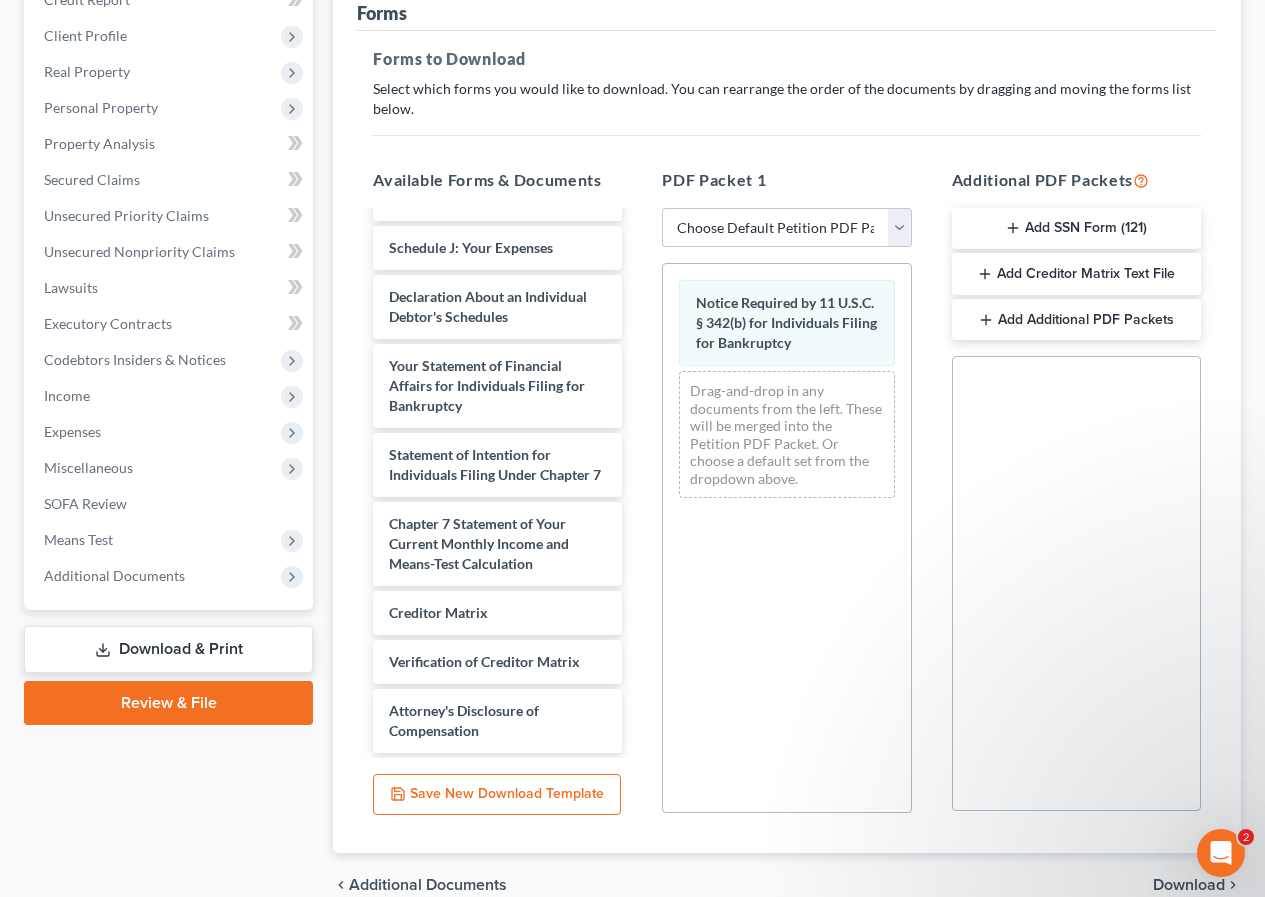 scroll, scrollTop: 394, scrollLeft: 0, axis: vertical 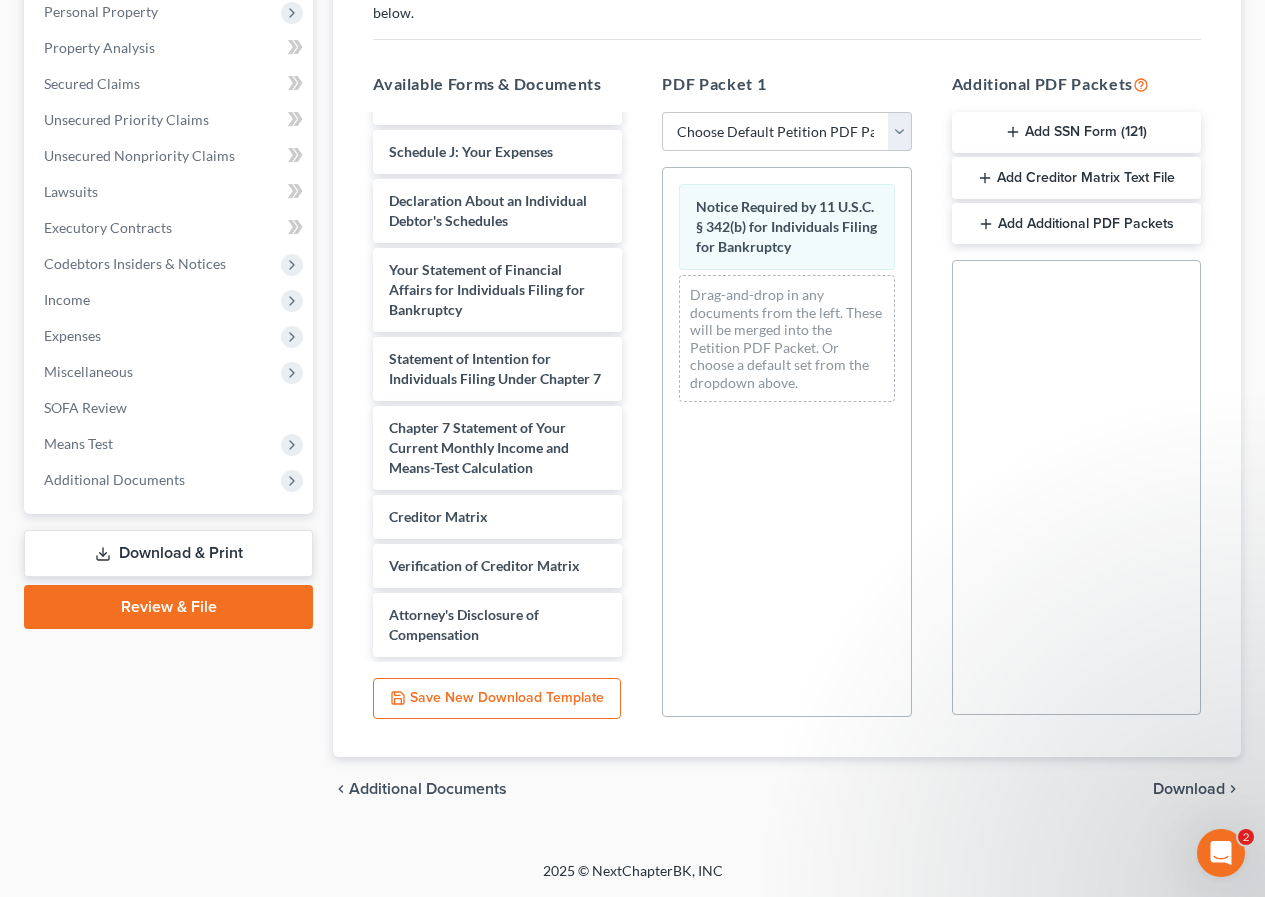 click on "Download" at bounding box center (1189, 789) 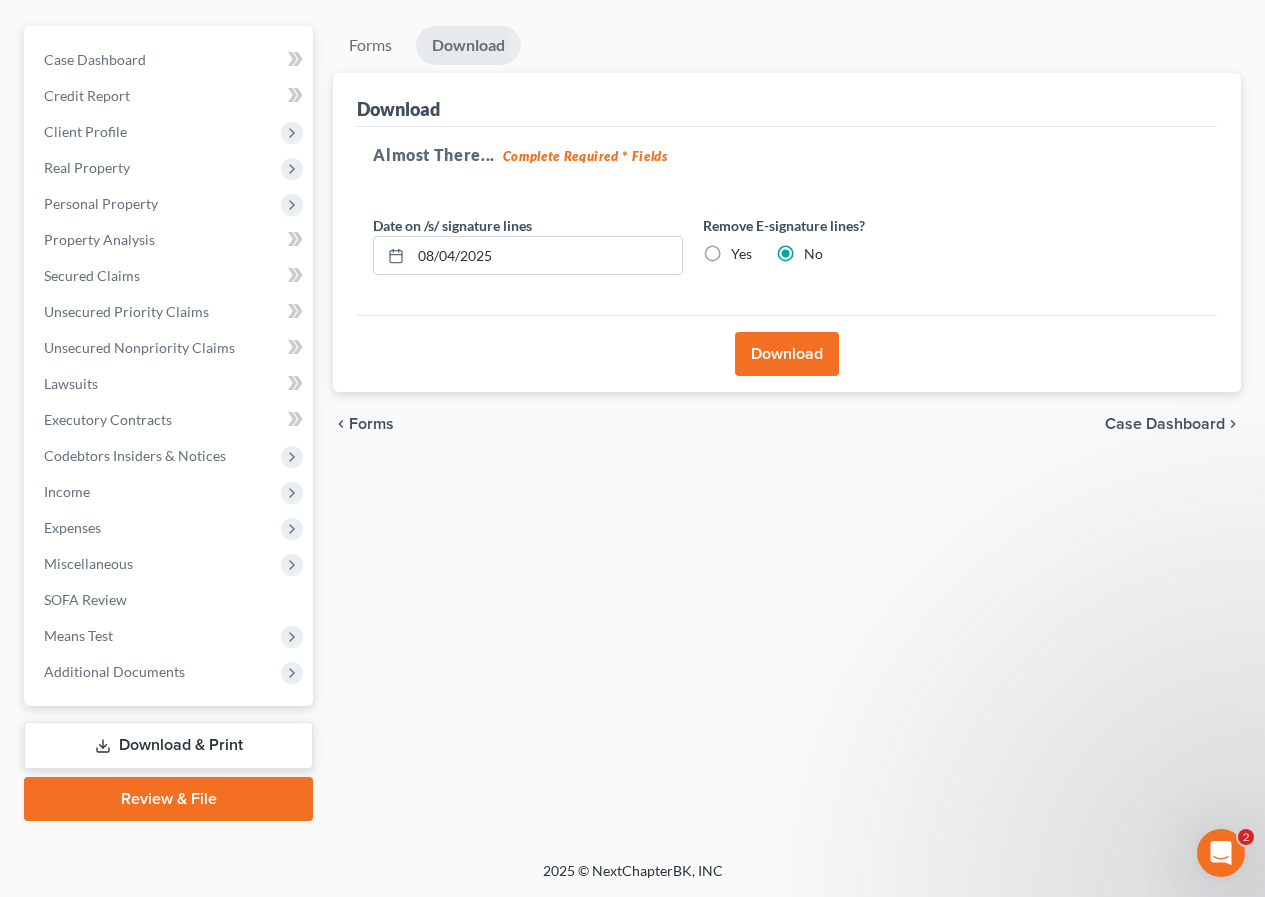 click on "Download" at bounding box center (787, 354) 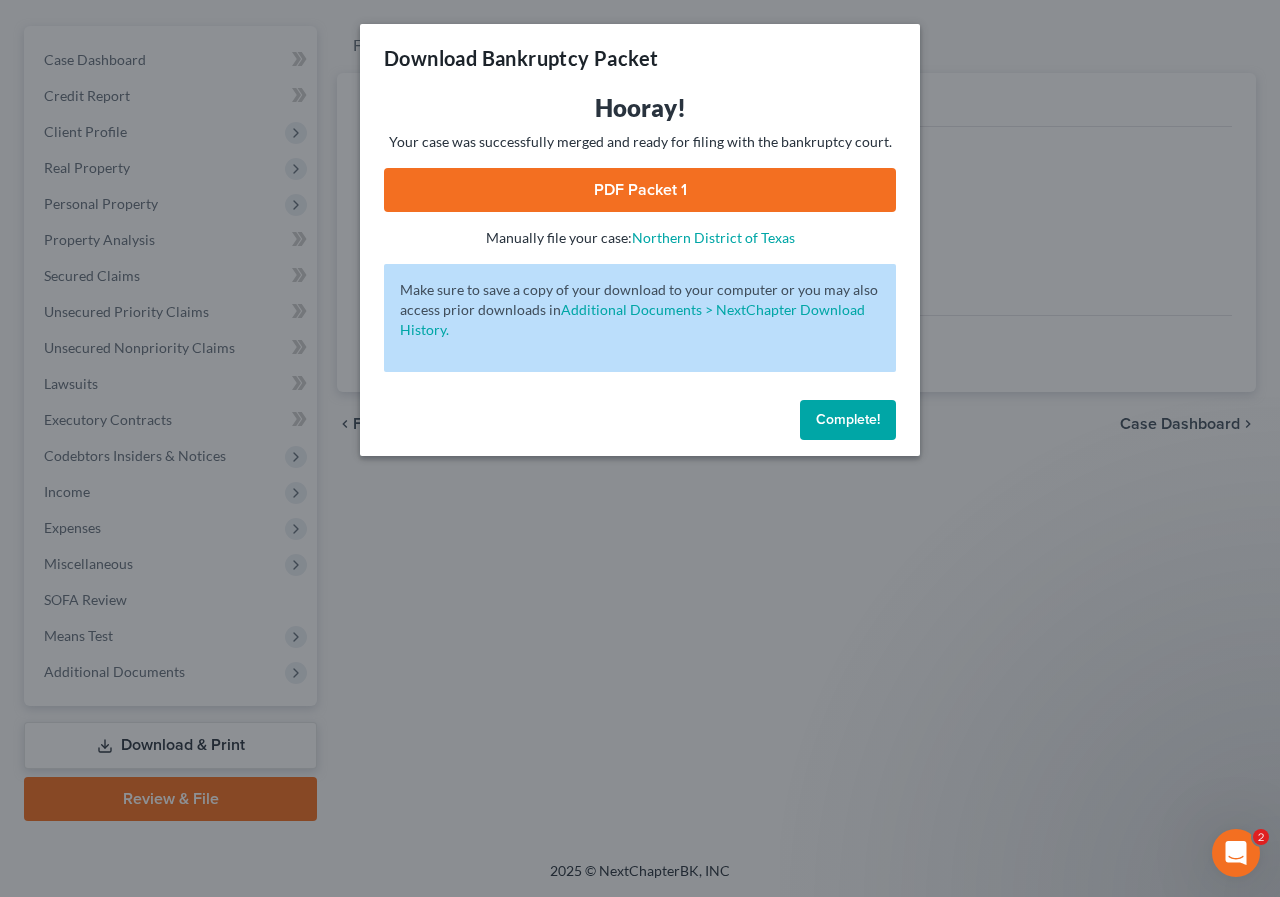 click on "PDF Packet 1" at bounding box center [640, 190] 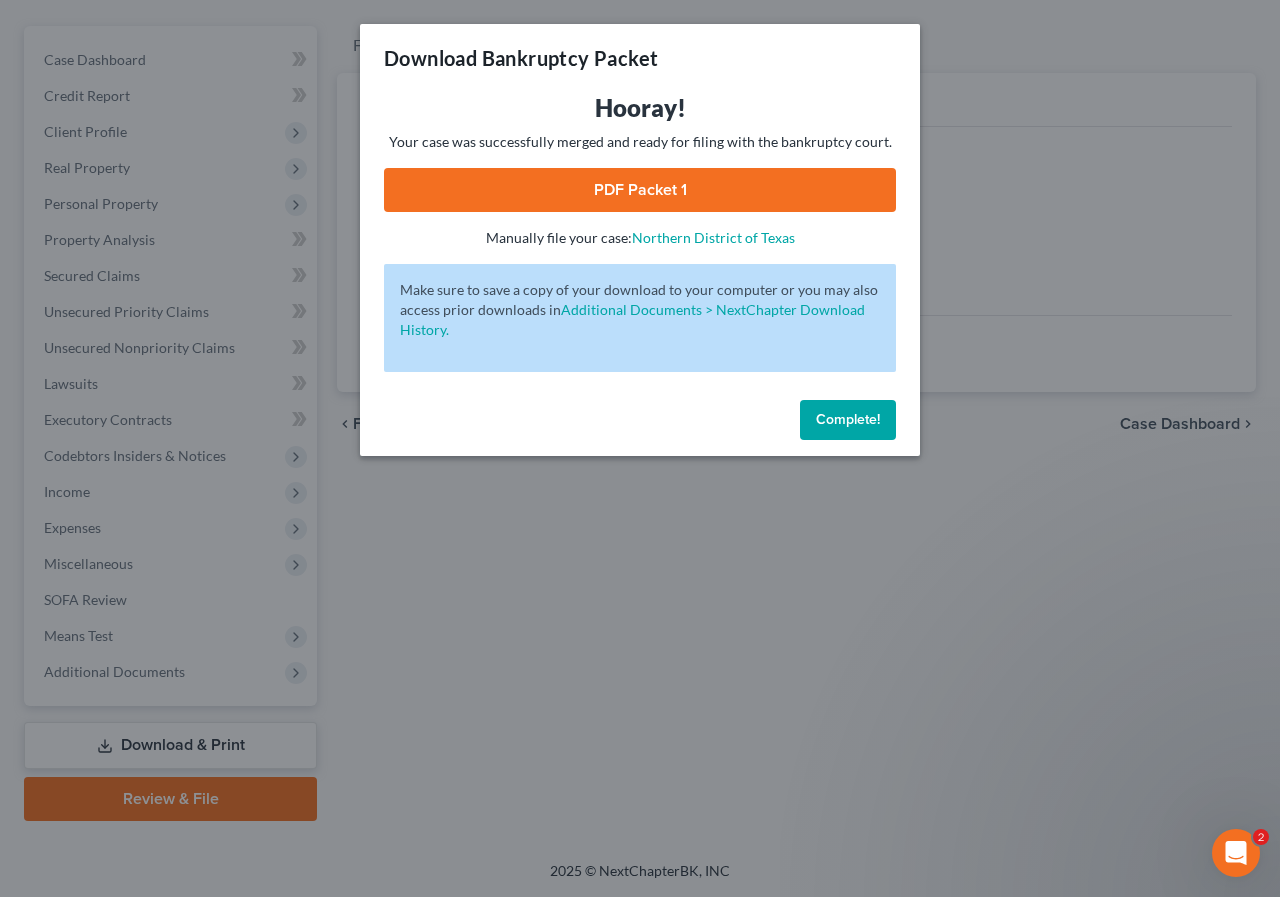 click on "Complete!" at bounding box center [848, 419] 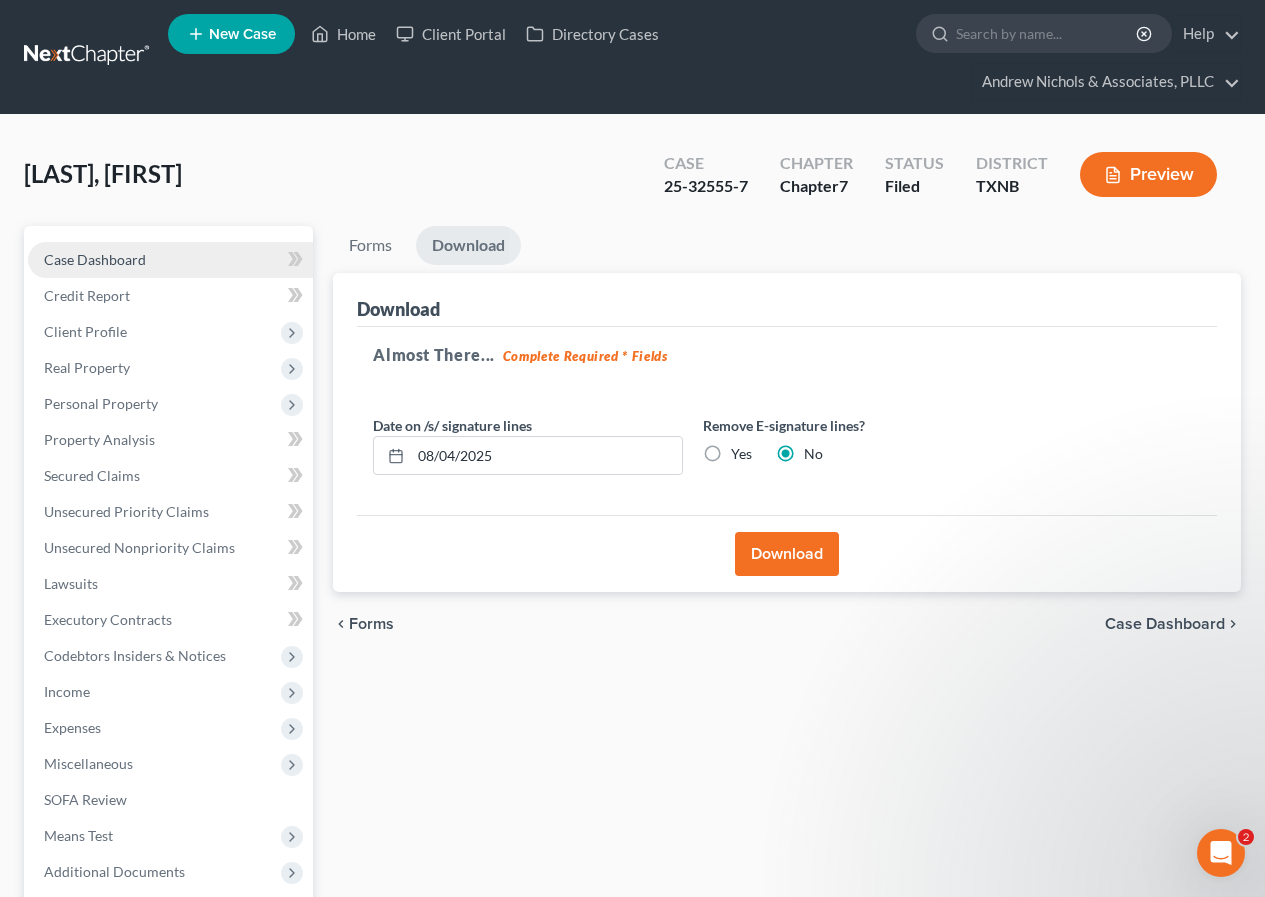 scroll, scrollTop: 0, scrollLeft: 0, axis: both 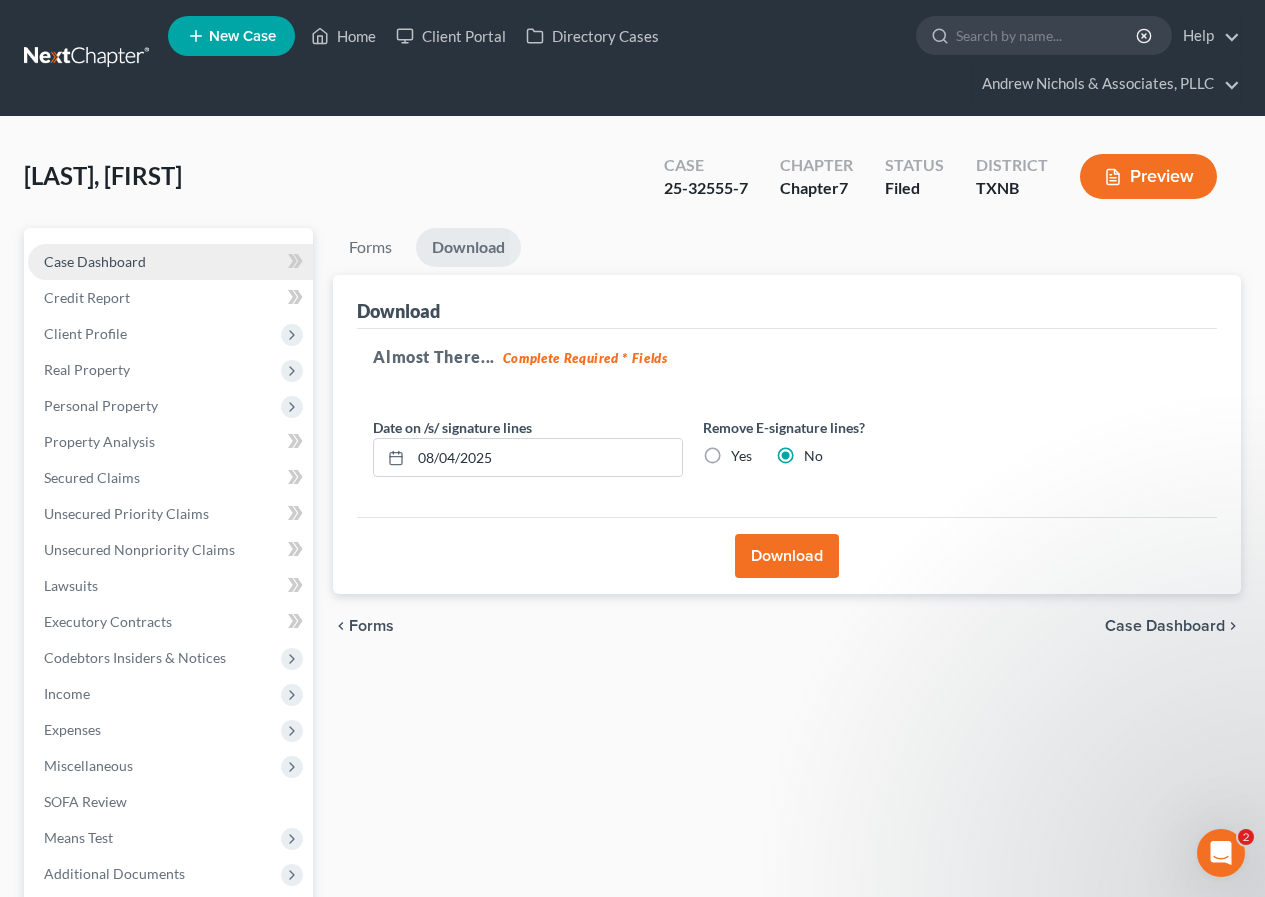 click on "Case Dashboard" at bounding box center (95, 261) 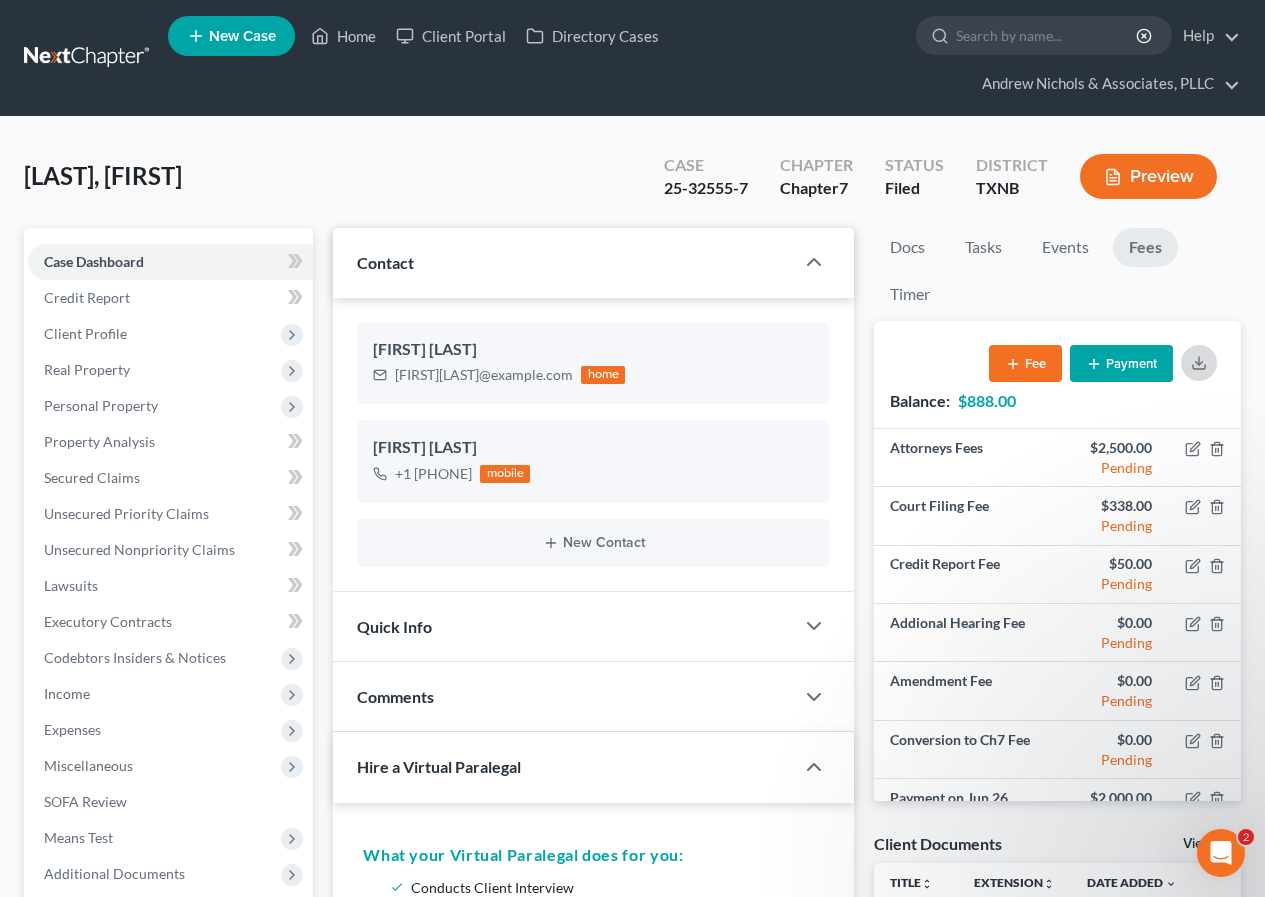 click 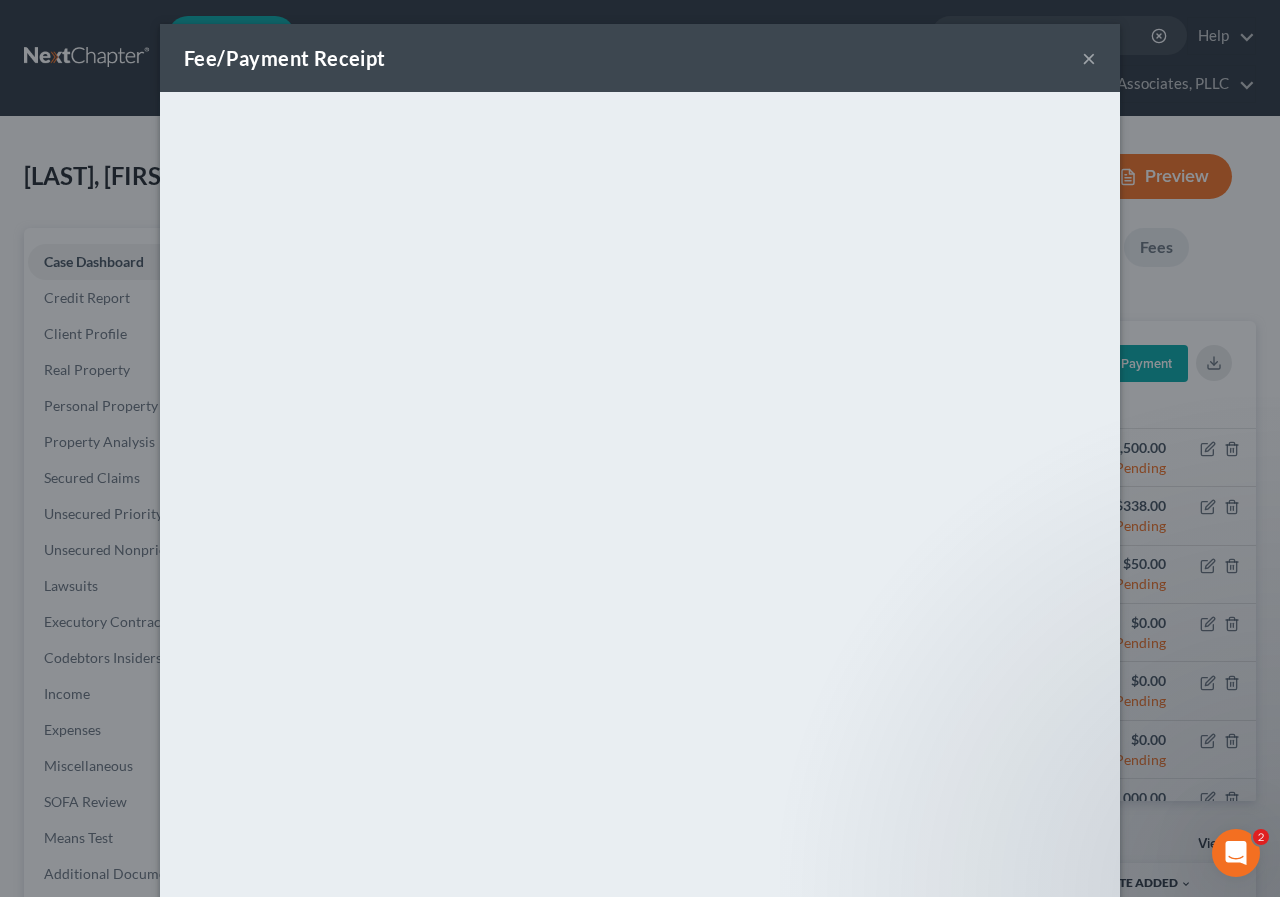 click on "×" at bounding box center [1089, 58] 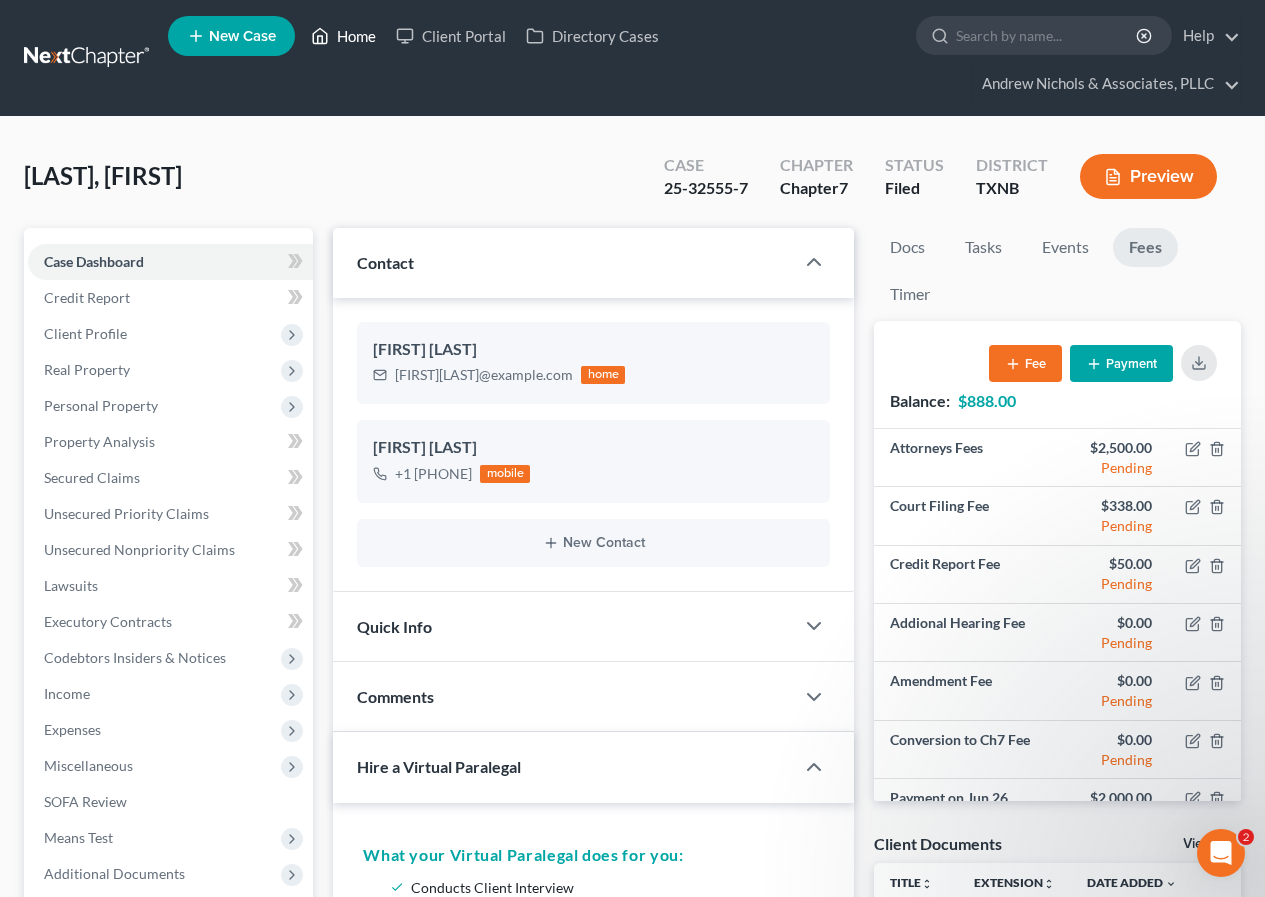 click on "Home" at bounding box center [343, 36] 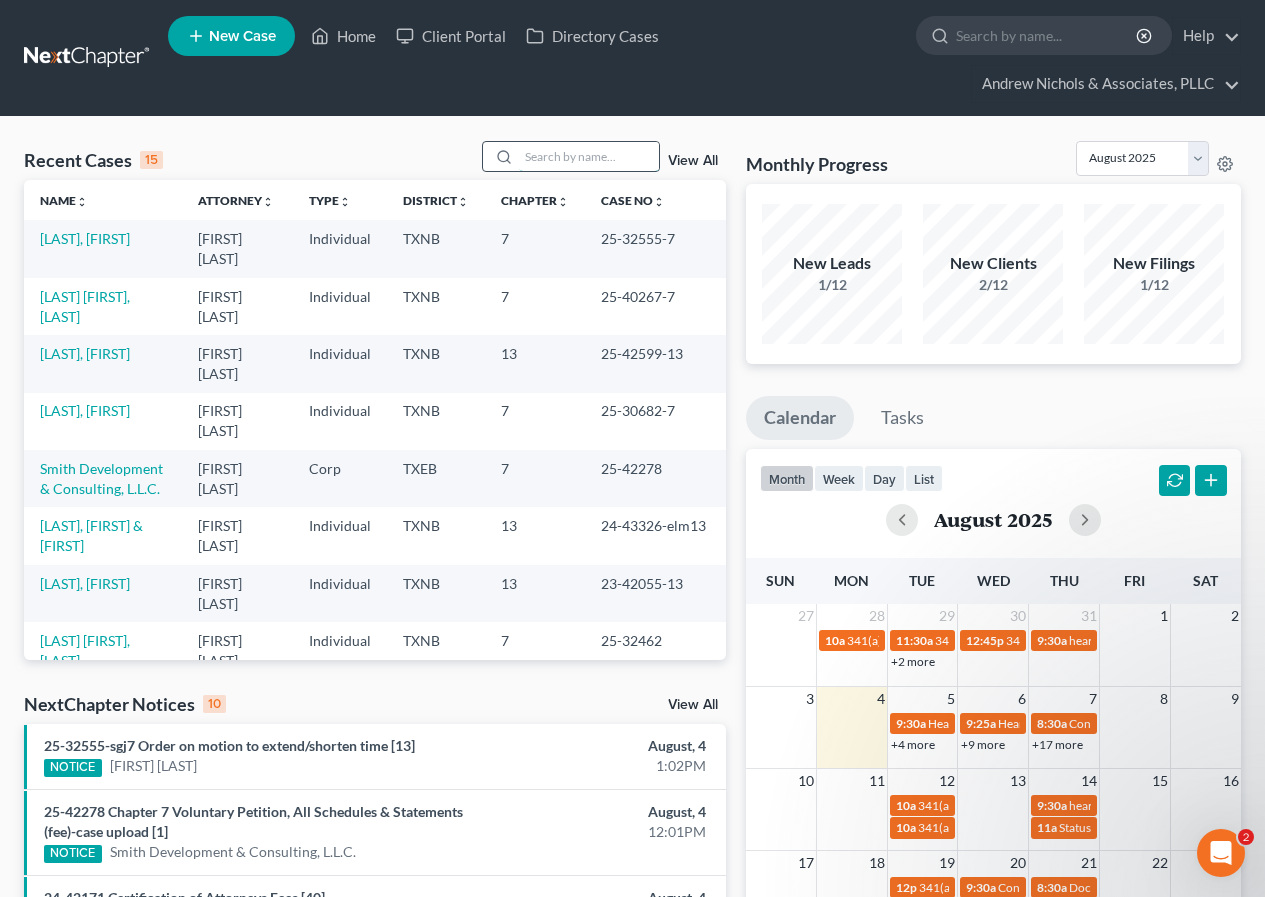 click at bounding box center (589, 156) 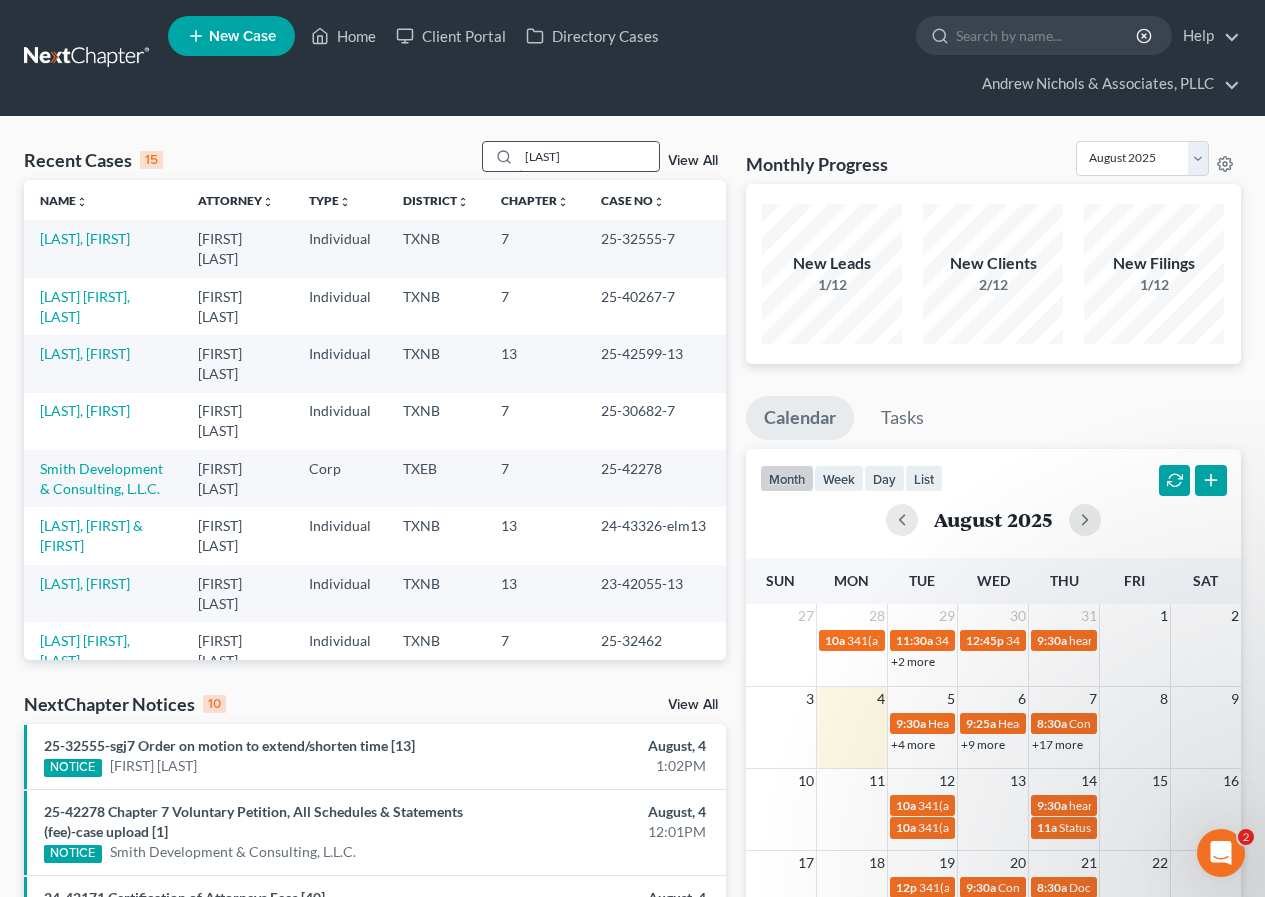 type on "torres" 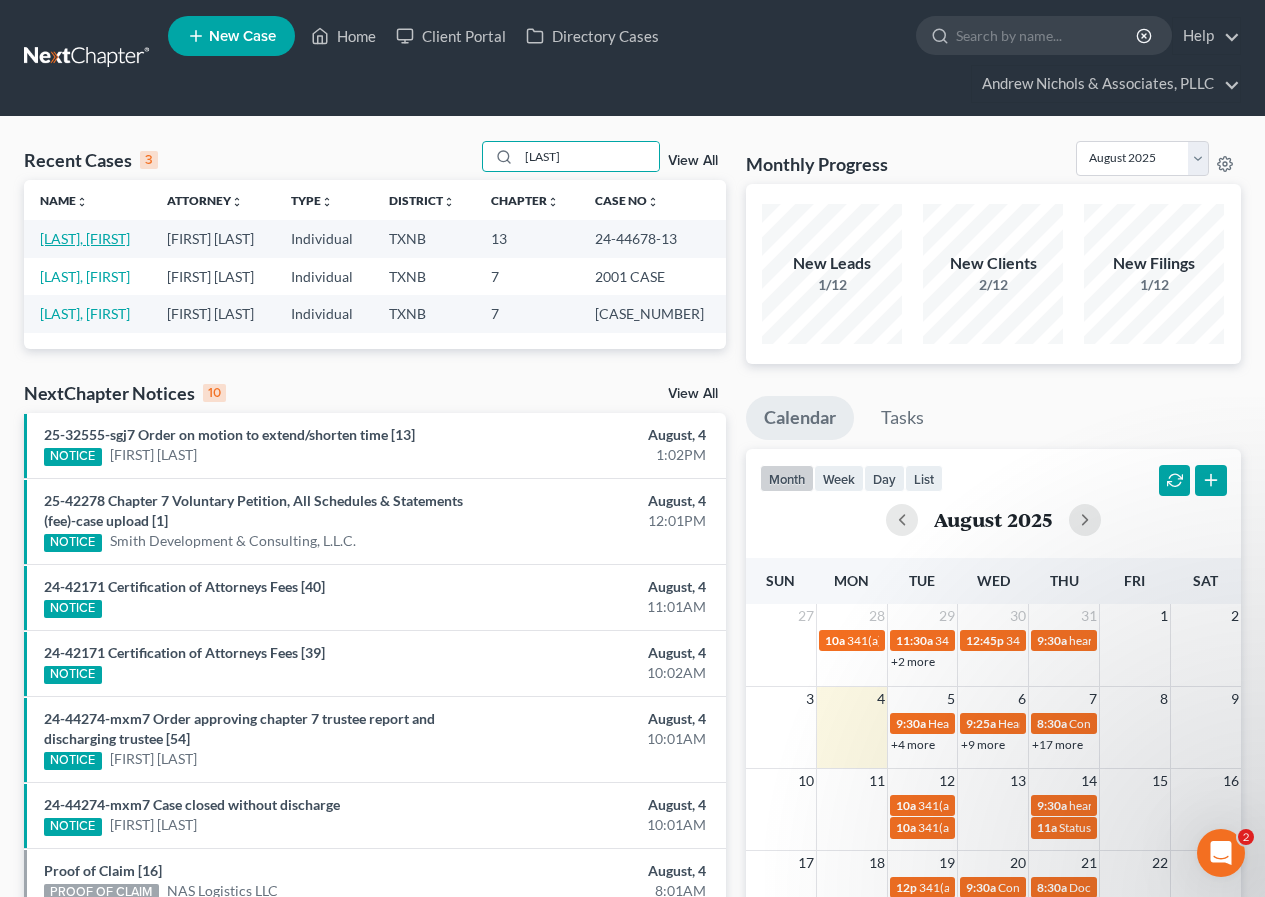 click on "Torres, Manuel" at bounding box center [85, 238] 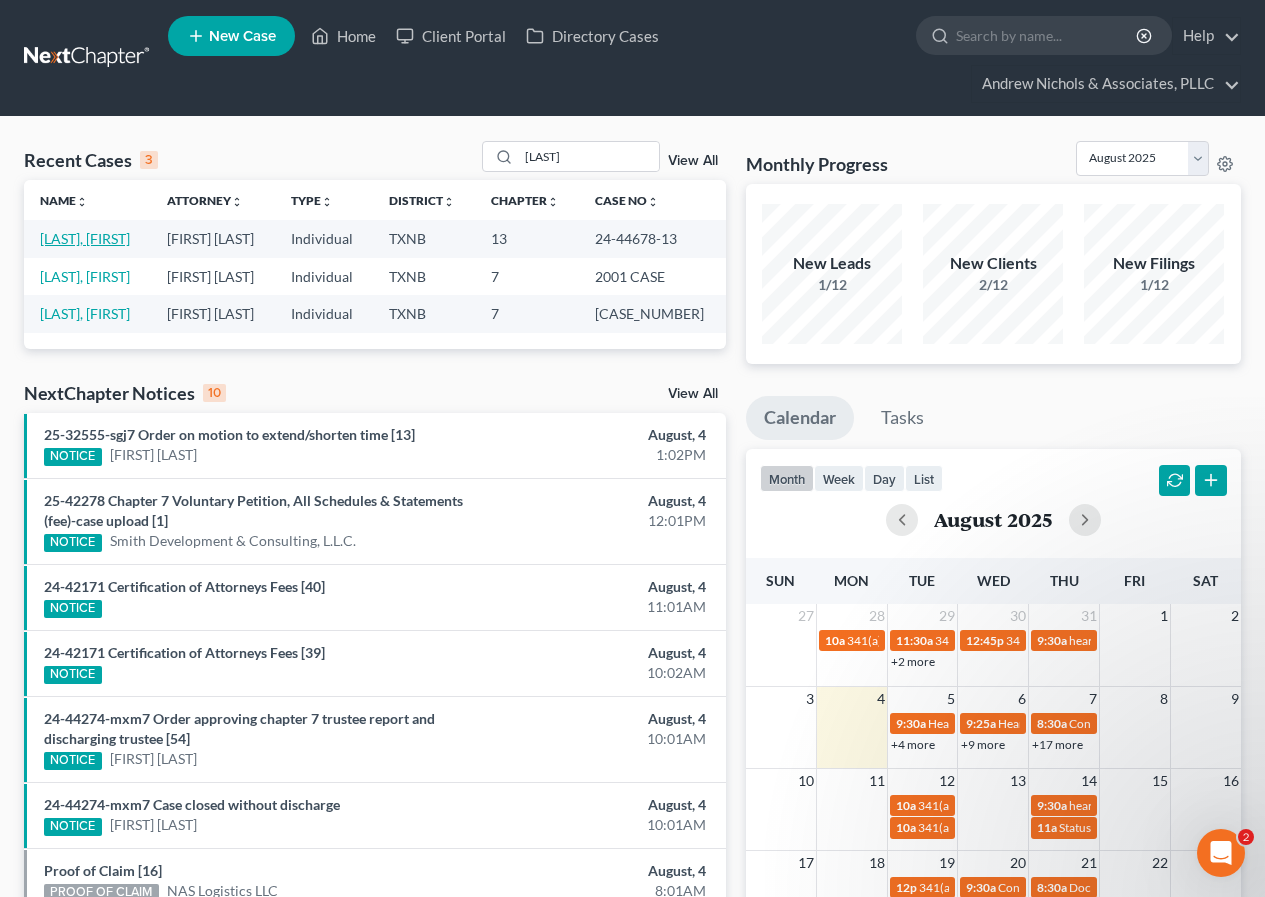 select on "2" 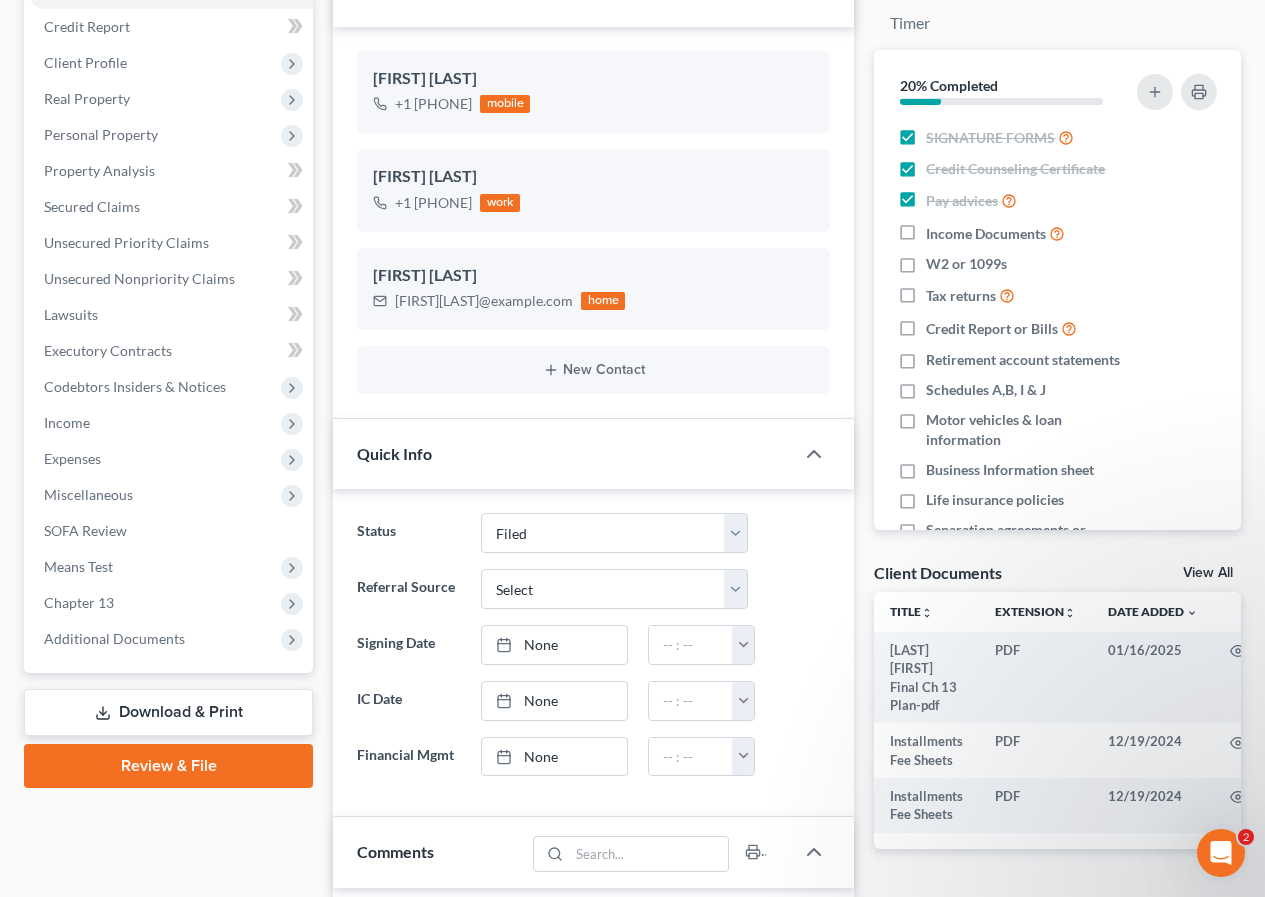 scroll, scrollTop: 400, scrollLeft: 0, axis: vertical 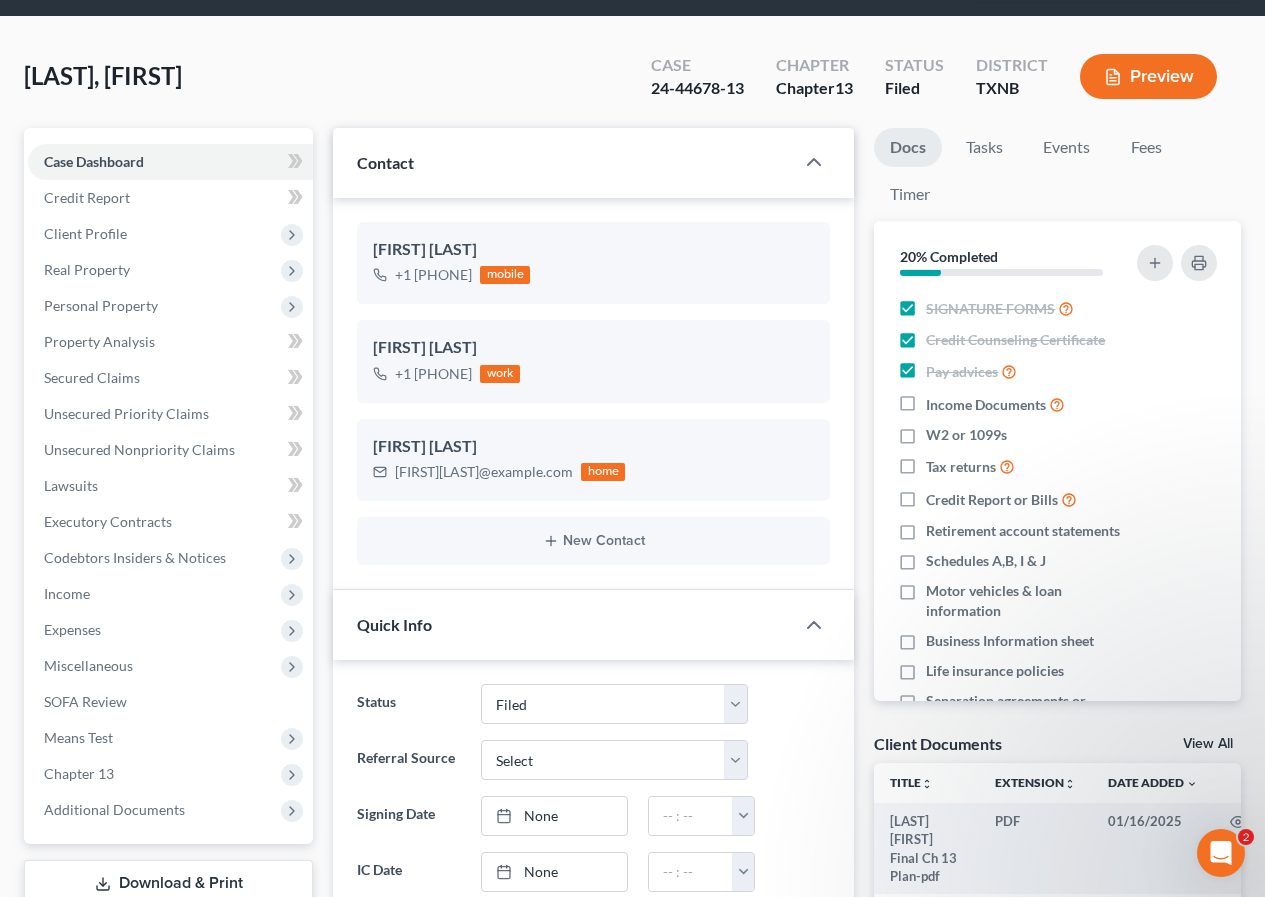 click on "Preview" at bounding box center [1148, 76] 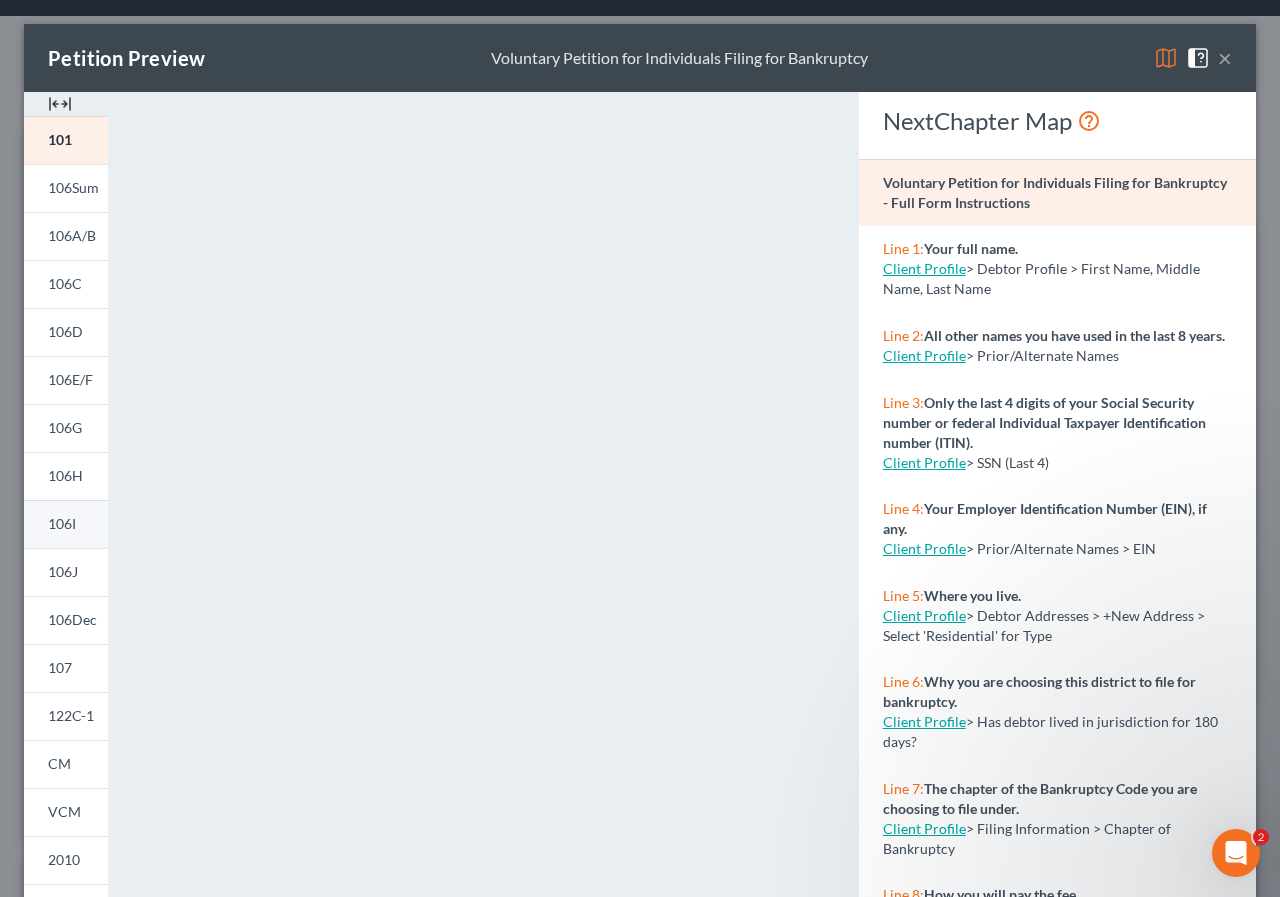 click on "106I" at bounding box center [62, 523] 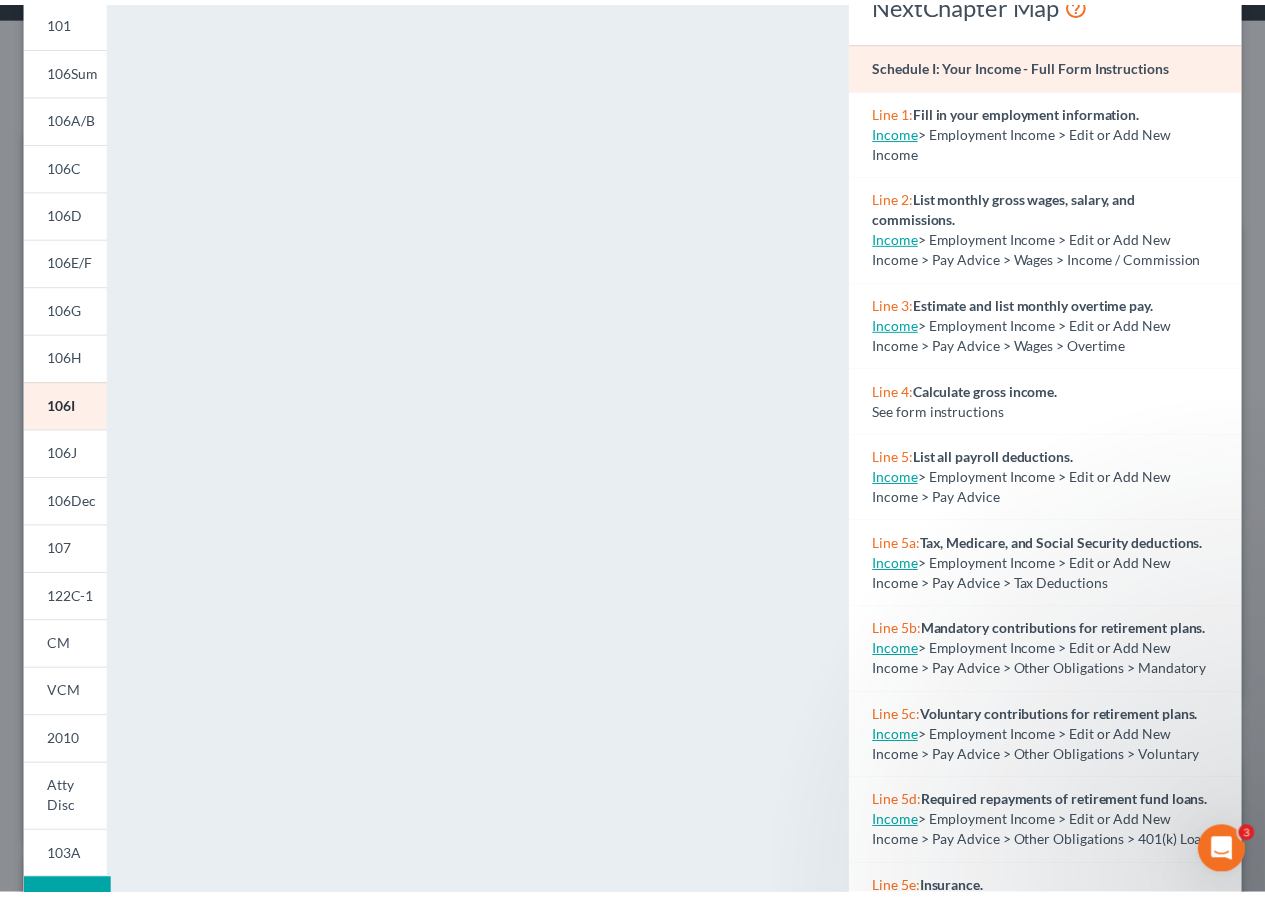 scroll, scrollTop: 0, scrollLeft: 0, axis: both 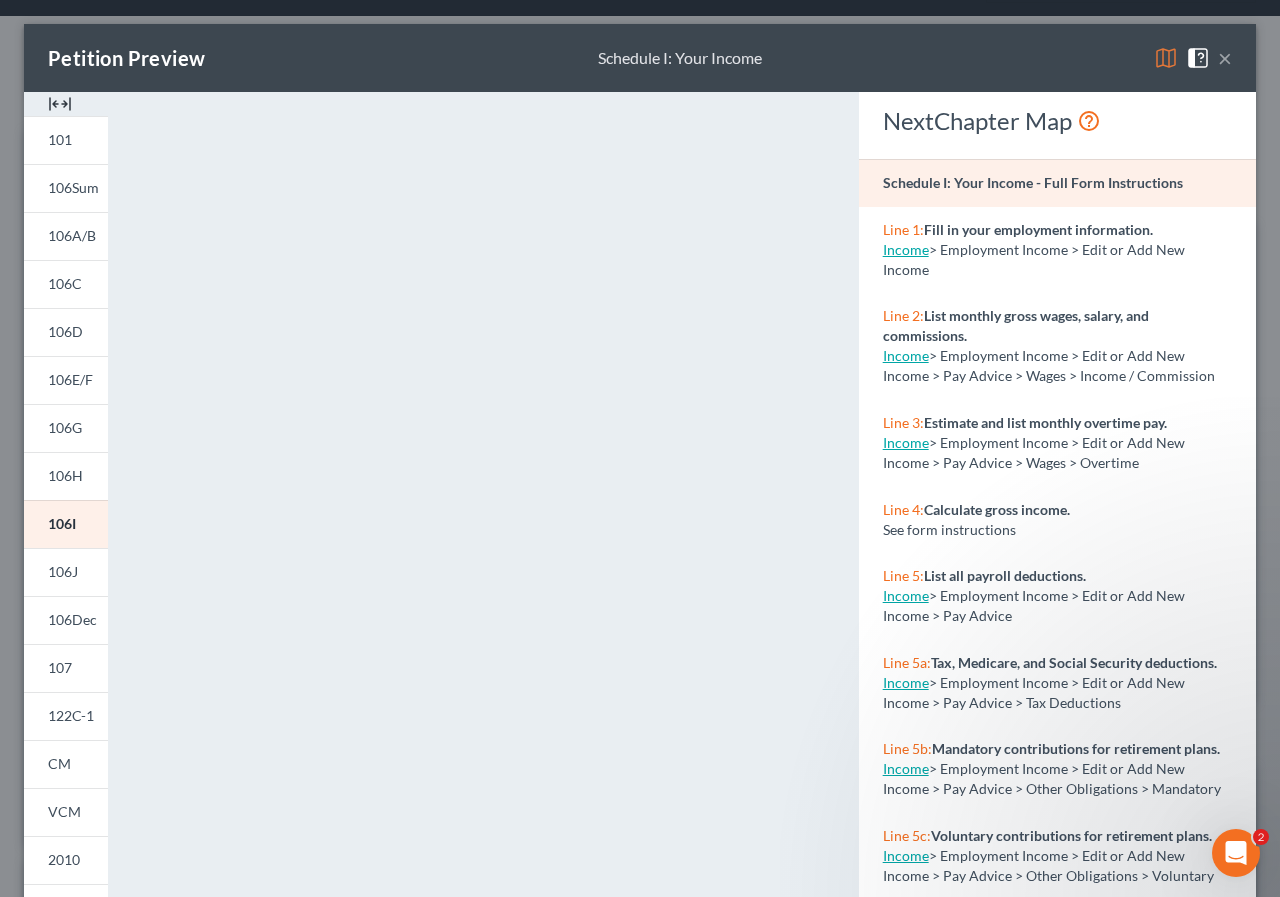 click at bounding box center (1202, 56) 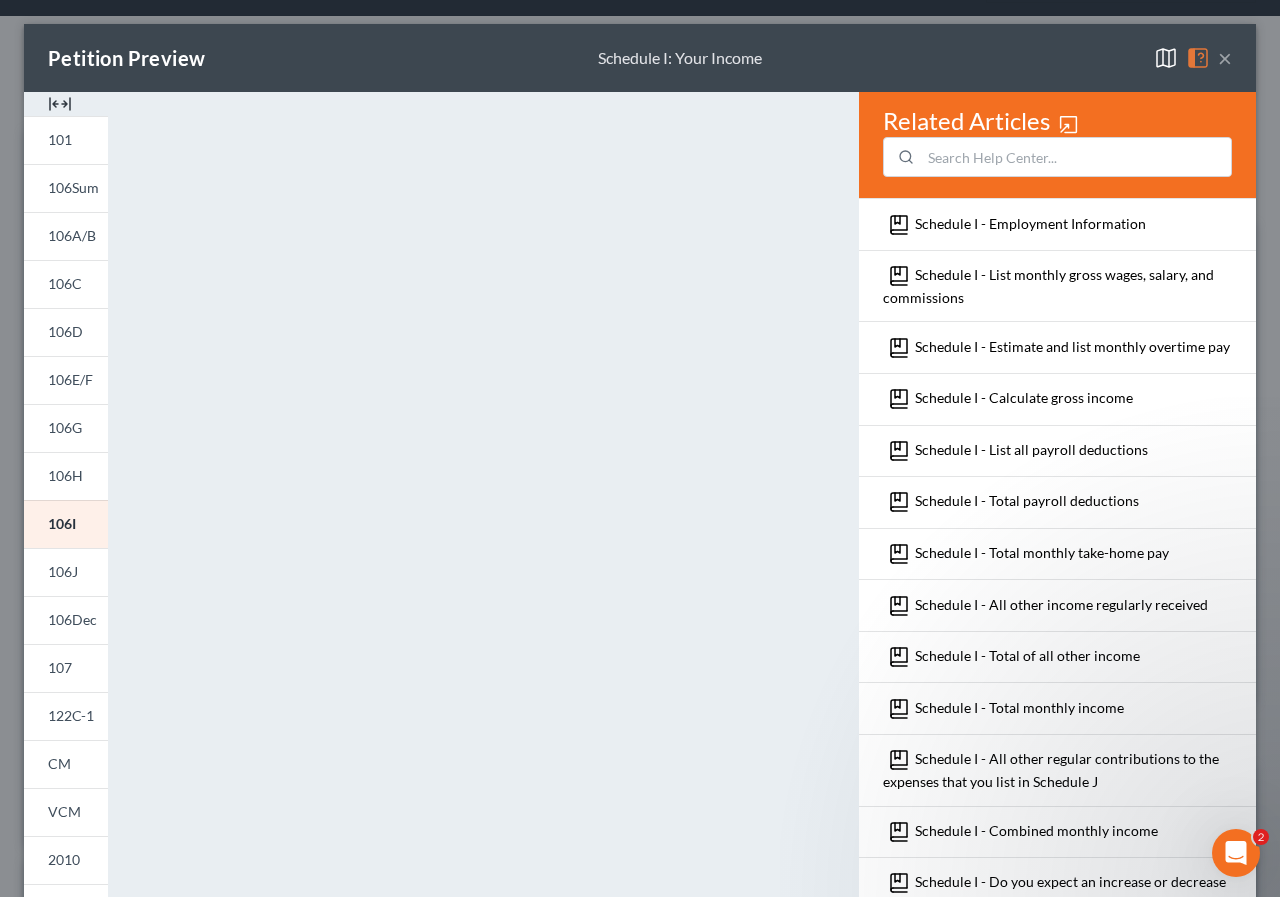 click on "×" at bounding box center (1225, 58) 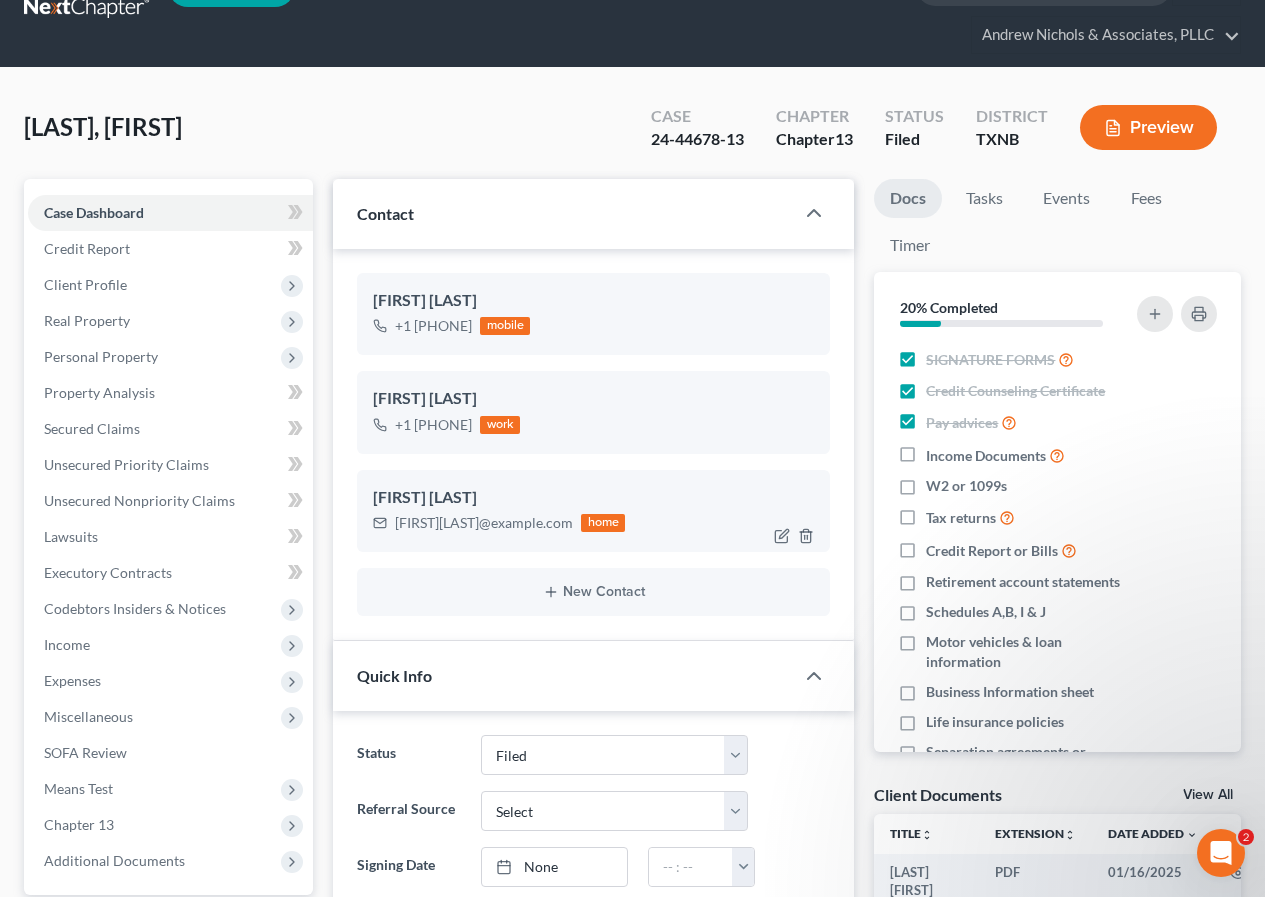 scroll, scrollTop: 0, scrollLeft: 0, axis: both 